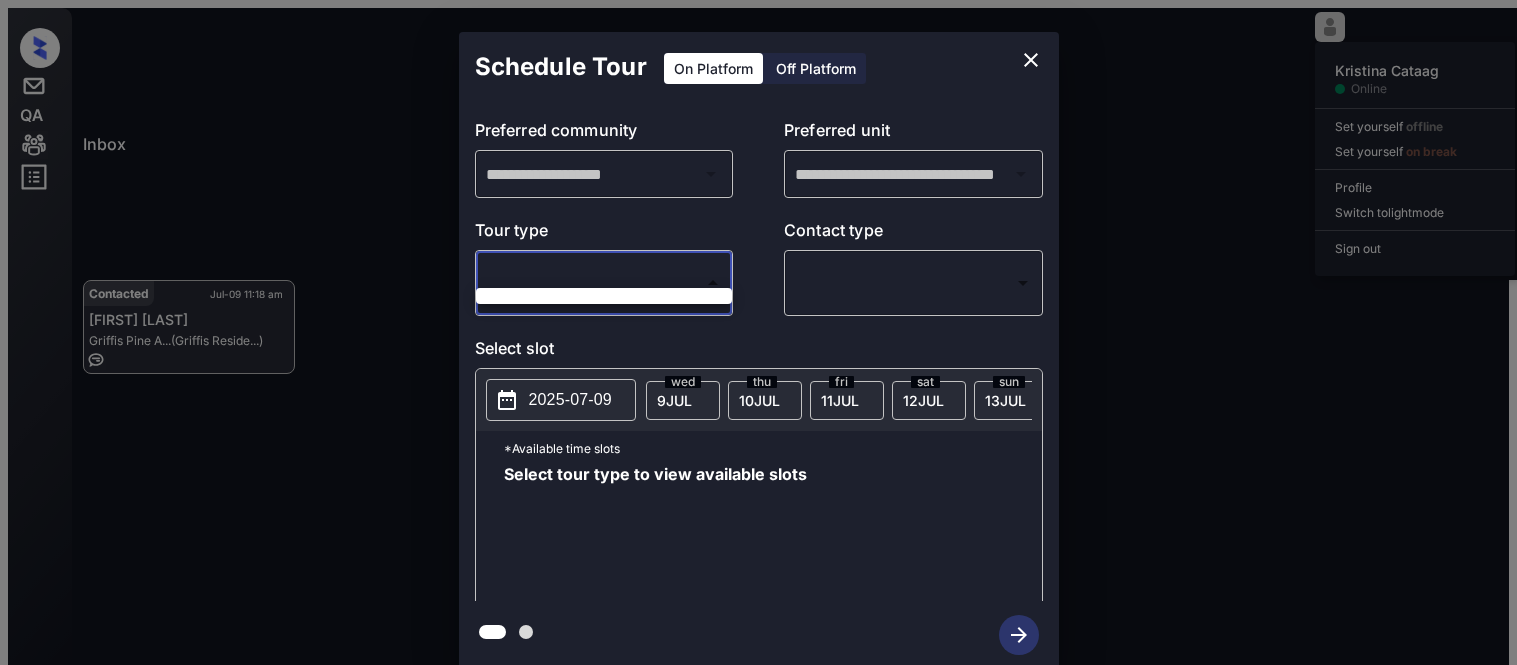 scroll, scrollTop: 0, scrollLeft: 0, axis: both 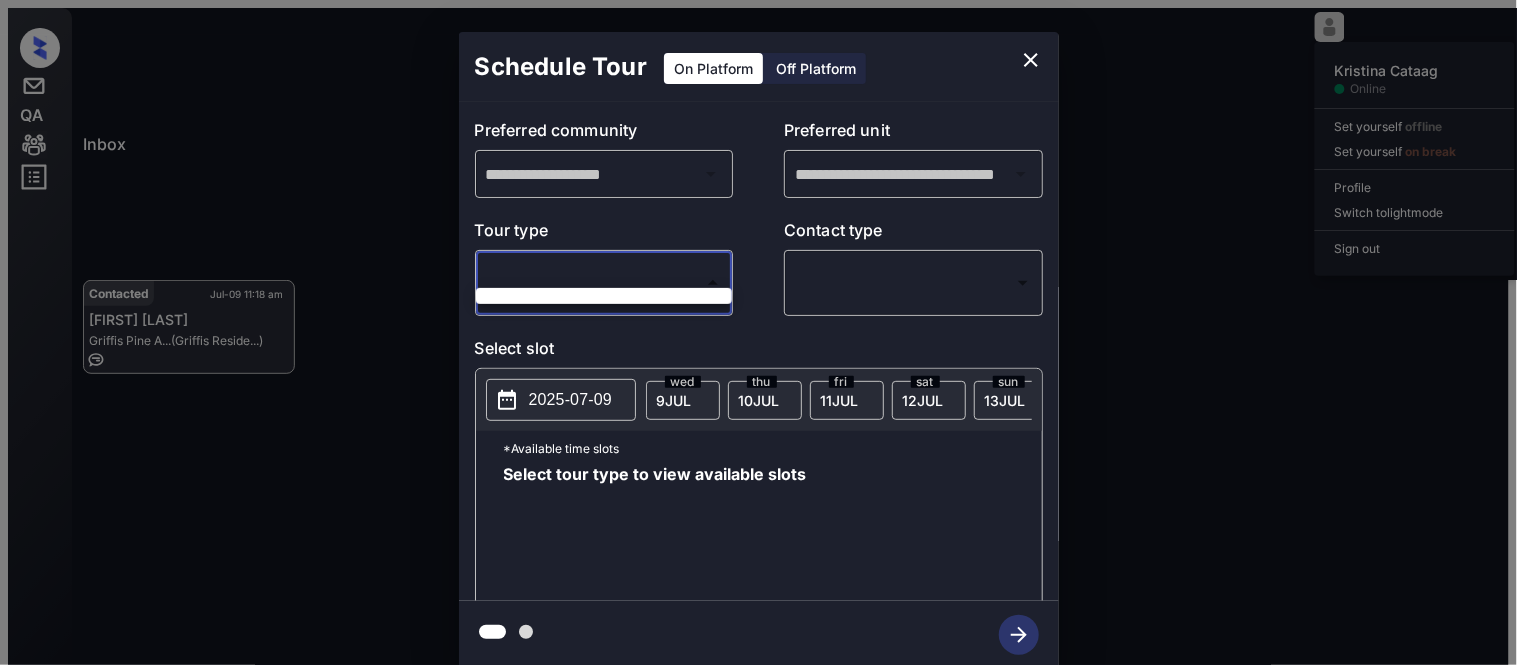 click at bounding box center [604, 296] 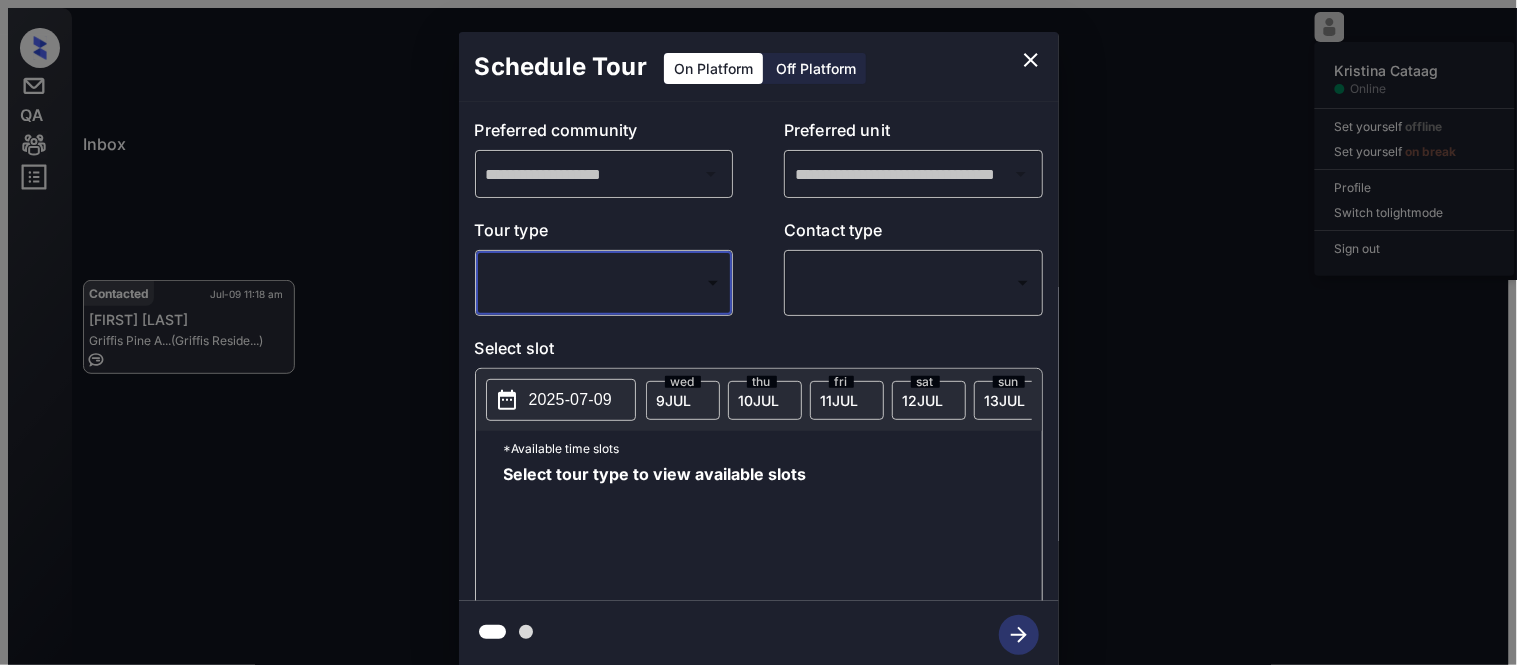 click on "Inbox [FIRST] [LAST] Online Set yourself   offline Set yourself   on break Profile Switch to  light  mode Sign out Tour Cancelled Jul-09 11:16 am   [FIRST] [LAST] Hidden Cove  (Air Communitie...) Contacted Jul-09 11:18 am   [FIRST] [LAST] Griffis Pine A...  (Griffis Reside...) Contacted Jul-09 11:18 am   [FIRST] [LAST] Griffis Pine A...  (Griffis Reside...) Contacted Lost Lead Sentiment: Angry Upon sliding the acknowledgement:  Lead will move to lost stage. * ​ SMS and call option will be set to opt out. AFM will be turned off for the lead. [FIRST] New Message Agent Lead created via callToText in Inbound stage. Jul 07, 2025 03:42 pm A New Message Zuma Lead transferred to leasing agent: [FIRST] Jul 07, 2025 03:42 pm  Sync'd w  knock Z New Message Agent AFM Request sent to [FIRST]. Jul 07, 2025 03:42 pm A New Message [FIRST] Jul 07, 2025 03:42 pm   | TemplateAFMSms  Sync'd w  knock K New Message [FIRST] Lead archived by [FIRST]! Jul 07, 2025 03:42 pm K New Message [FIRST] [LAST] Jul 07, 2025 04:04 pm    Sync'd w  knock C S" at bounding box center (758, 419) 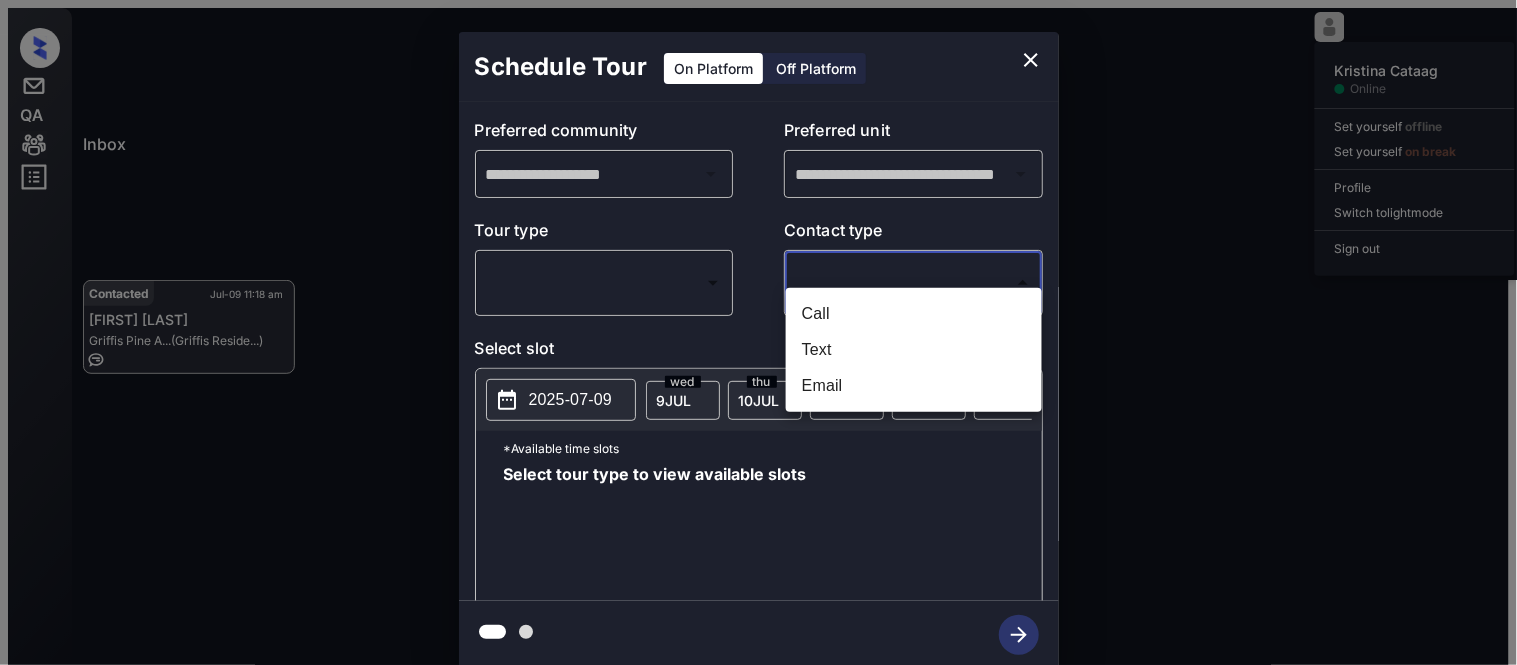 click on "Text" at bounding box center (914, 350) 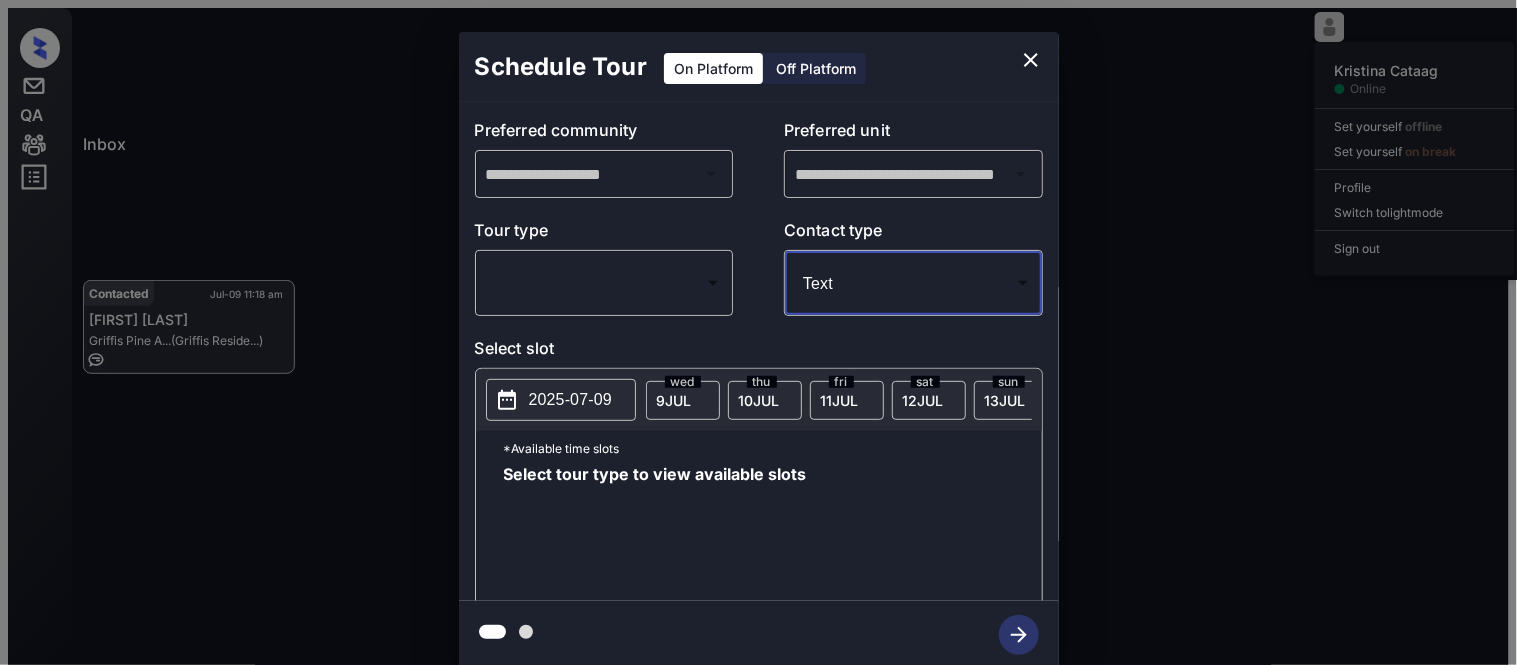 click on "2025-07-09" at bounding box center (561, 400) 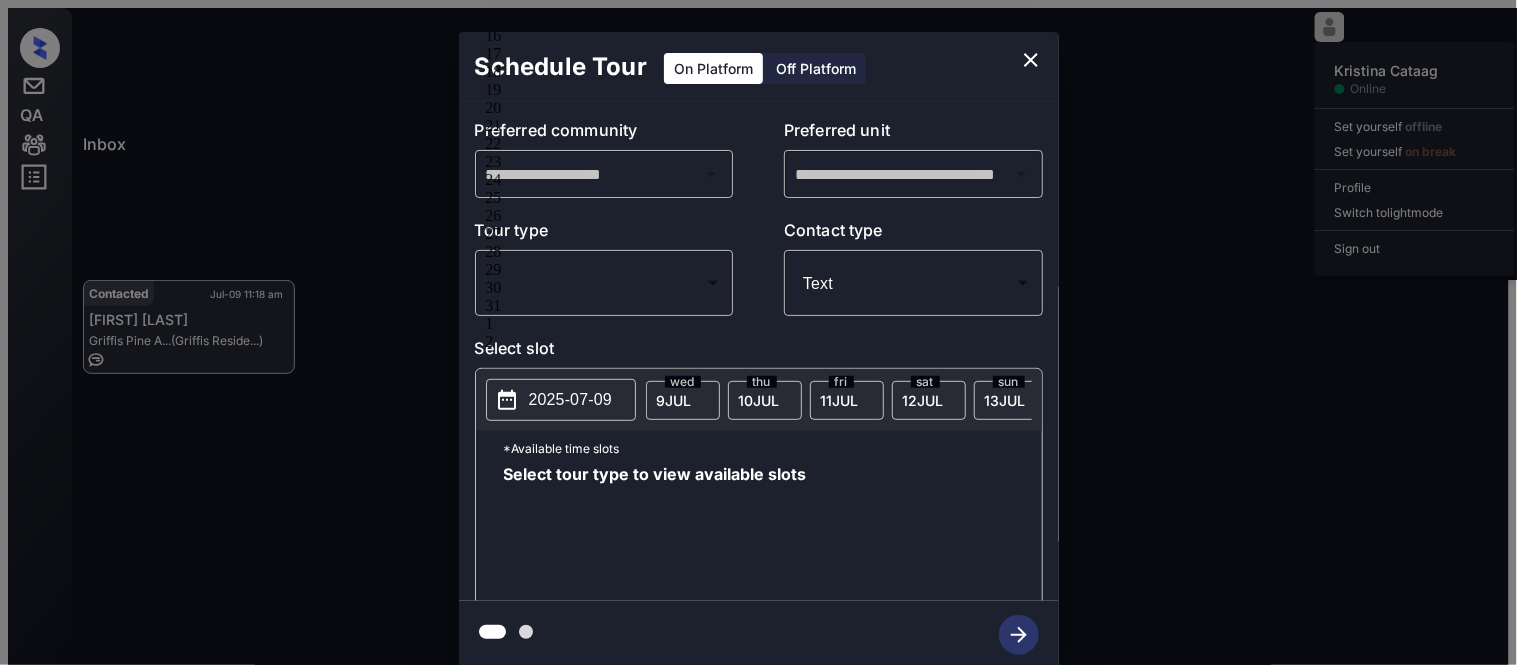 click at bounding box center [1031, 60] 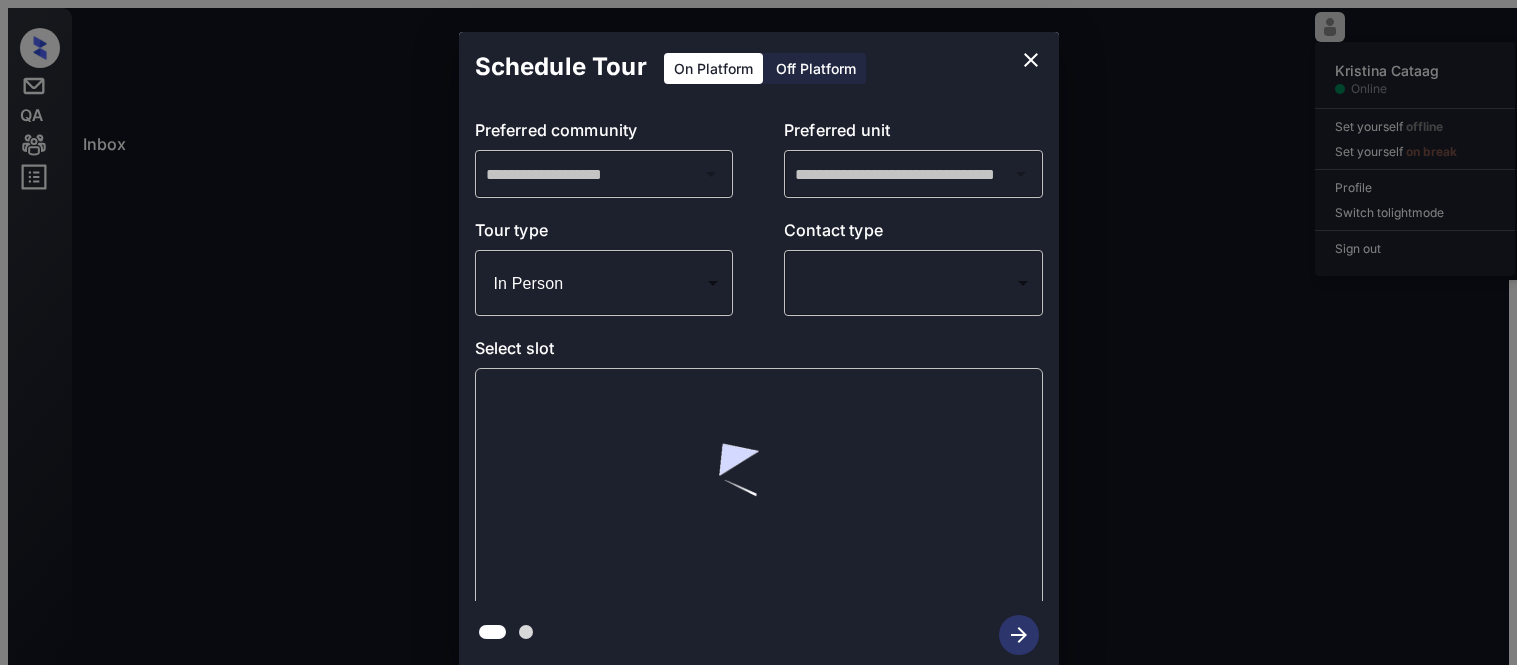 scroll, scrollTop: 0, scrollLeft: 0, axis: both 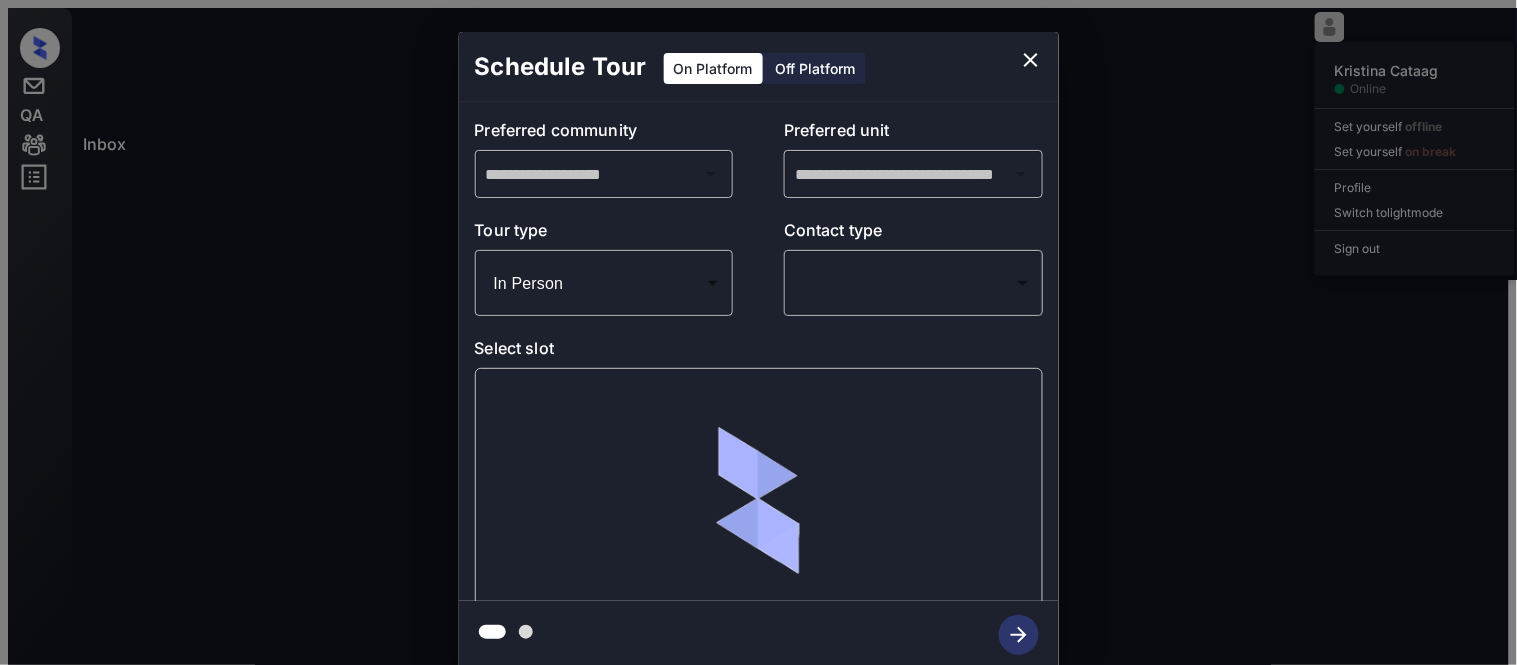 click on "Inbox Kristina Cataag Online Set yourself   offline Set yourself   on break Profile Switch to  light  mode Sign out Contacted Jul-09 11:18 am   Cindy Clark Griffis Pine A...  (Griffis Reside...) Contacted Jul-09 11:18 am   David Griffis East V...  (Griffis Reside...) Contacted Lost Lead Sentiment: Angry Upon sliding the acknowledgement:  Lead will move to lost stage. * ​ SMS and call option will be set to opt out. AFM will be turned off for the lead. Kelsey New Message Agent Lead created via callToText in Inbound stage. Jul 07, 2025 03:42 pm A New Message Zuma Lead transferred to leasing agent: kelsey Jul 07, 2025 03:42 pm  Sync'd w  knock Z New Message Agent AFM Request sent to Kelsey. Jul 07, 2025 03:42 pm A New Message Kelsey Hi, this is Kelsey reaching out because I saw you submitted an inquiry for Griffis Pine Avenue. Would you like to schedule a tour or know any additional information? Also, please confirm that this is the best method to contact you. Jul 07, 2025 03:42 pm   | TemplateAFMSms  Sync'd w" at bounding box center (758, 419) 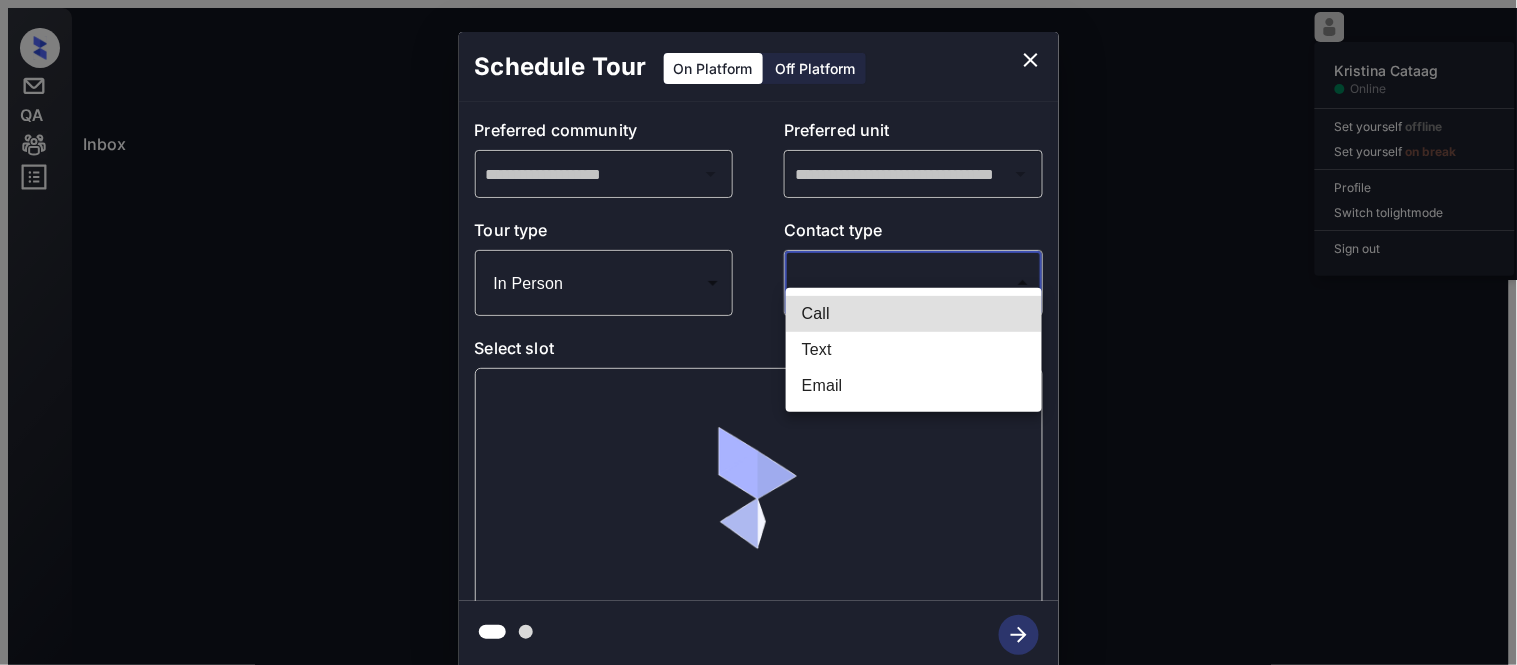 click on "Text" at bounding box center [914, 350] 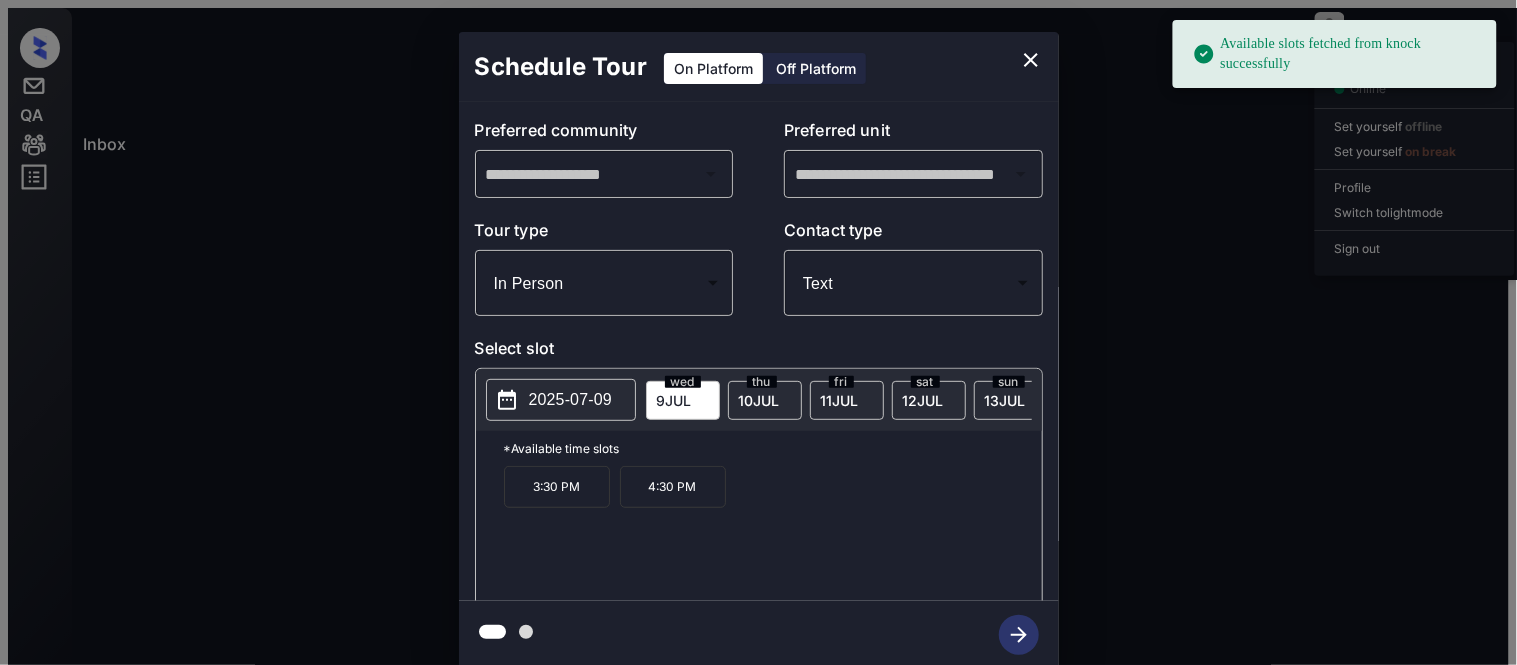 drag, startPoint x: 515, startPoint y: 468, endPoint x: 595, endPoint y: 478, distance: 80.622574 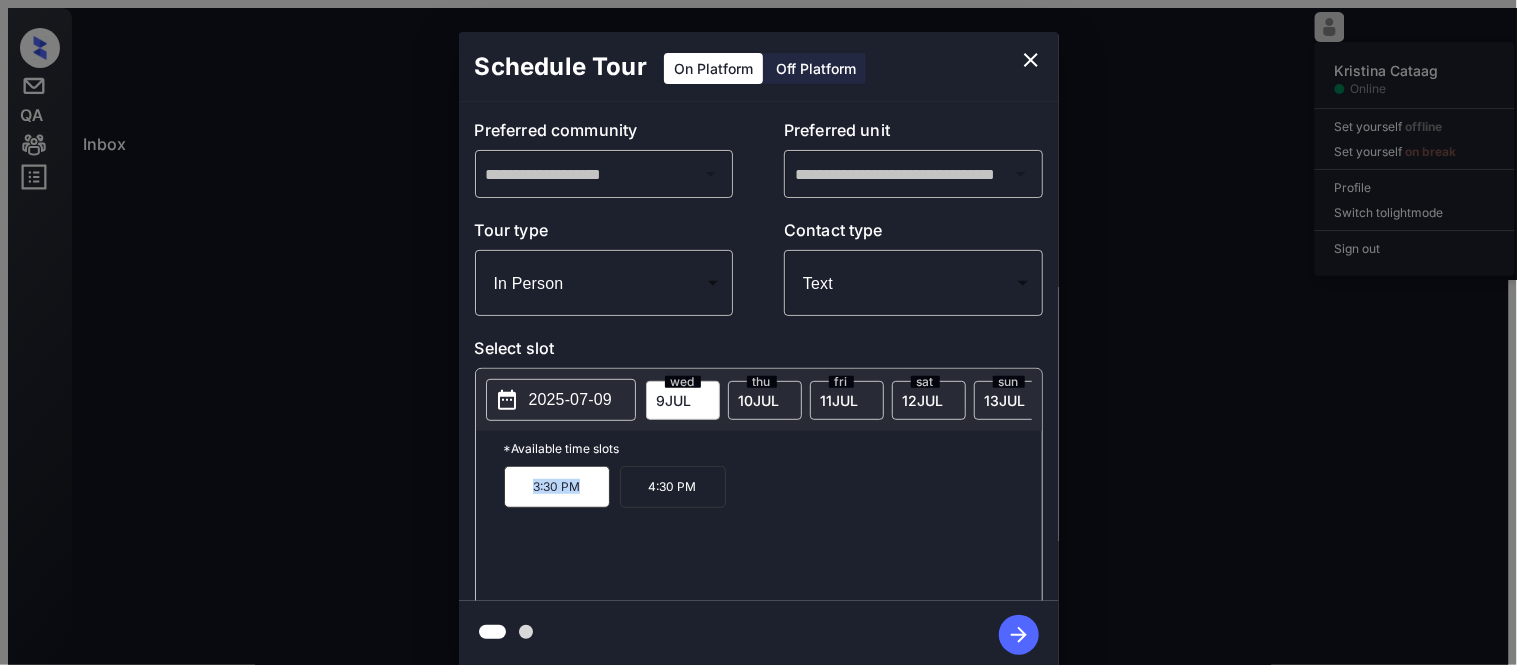 copy on "3:30 PM" 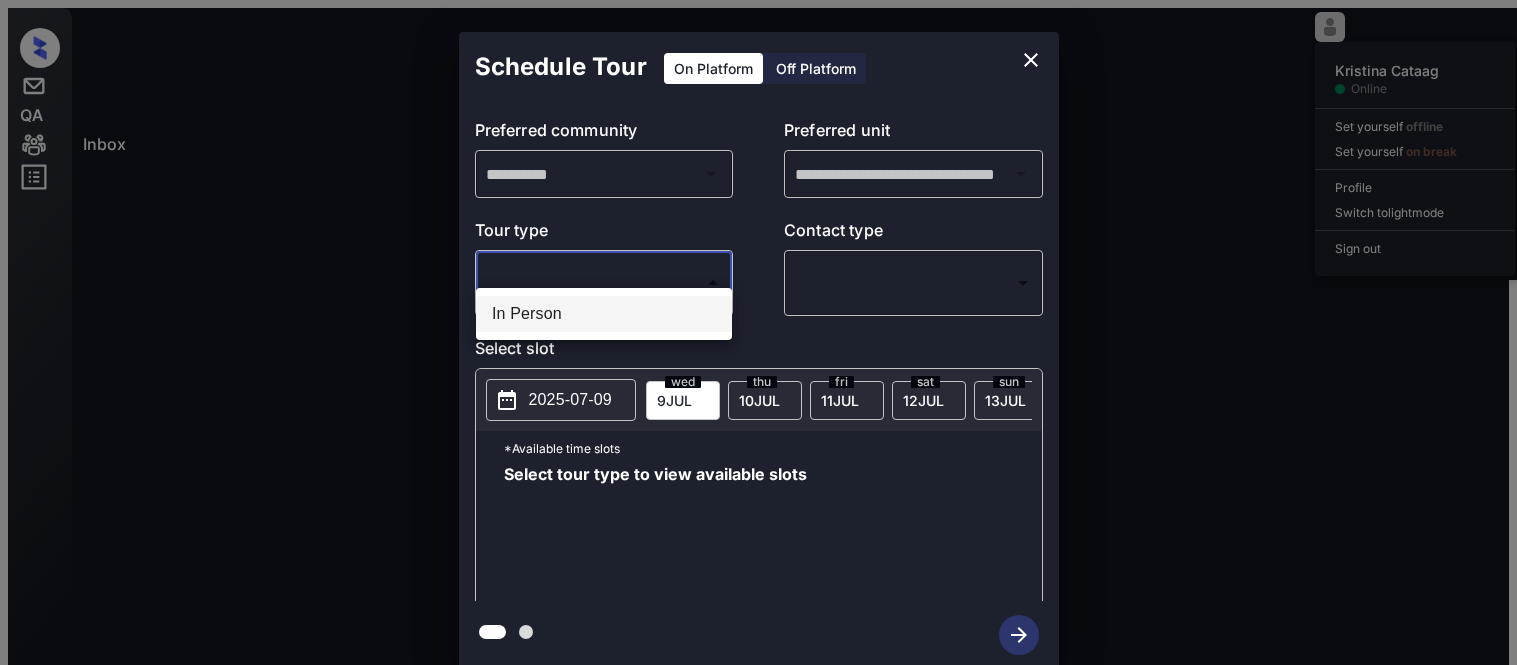 scroll, scrollTop: 0, scrollLeft: 0, axis: both 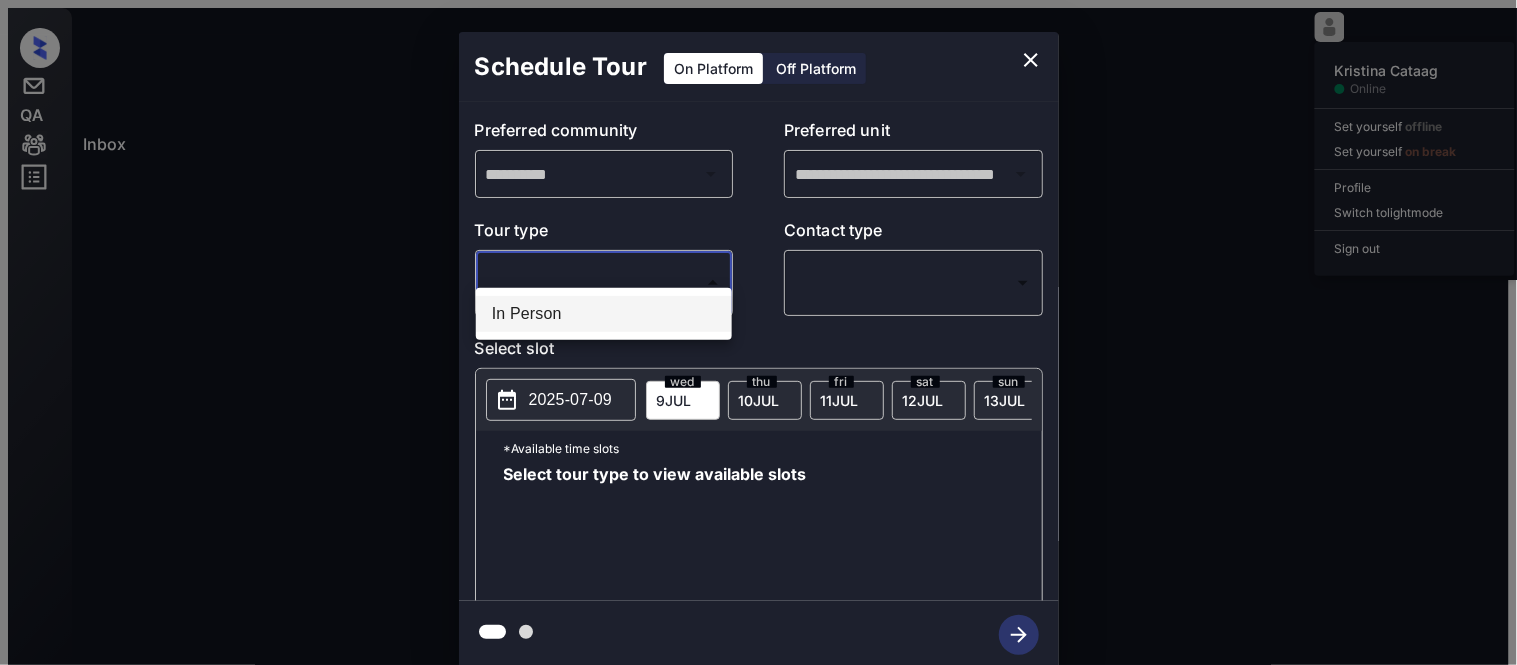 click on "In Person" at bounding box center [604, 314] 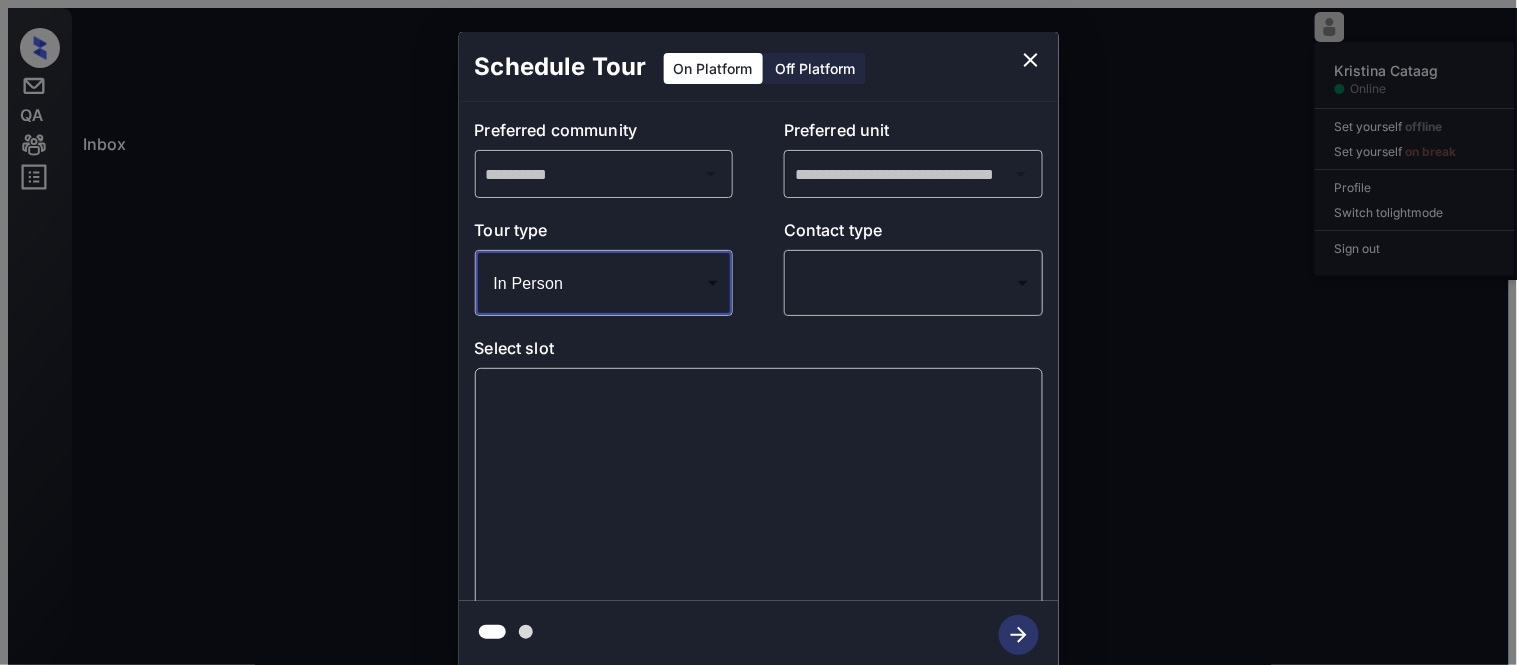 scroll, scrollTop: 2352, scrollLeft: 0, axis: vertical 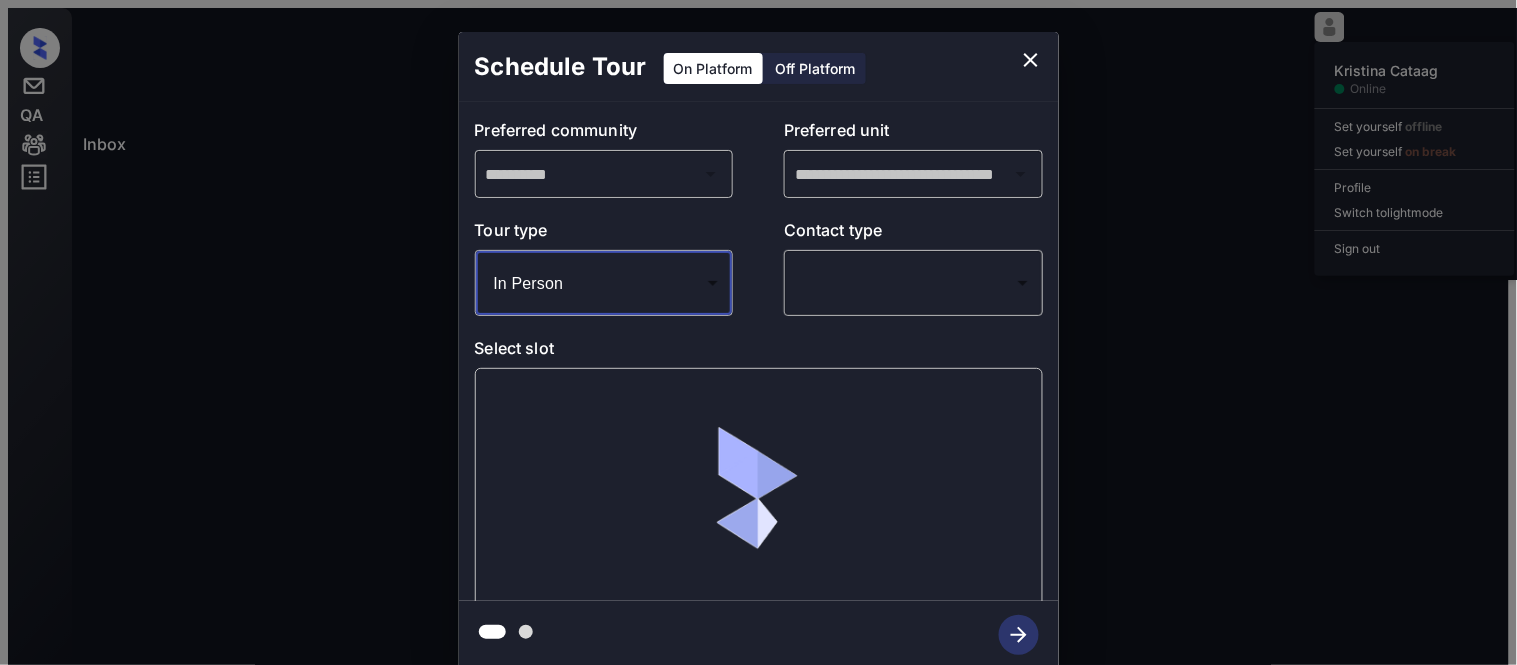 click on "​ ​" at bounding box center (604, 283) 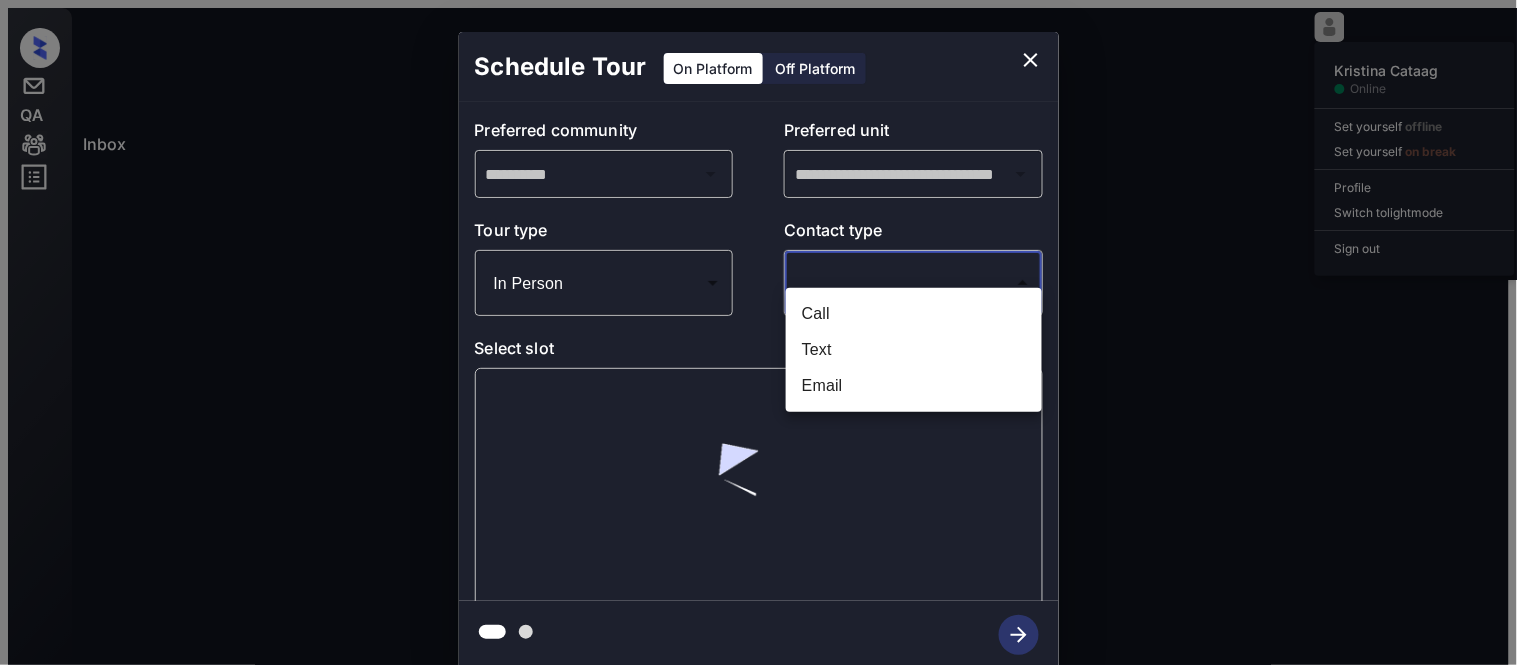 click on "Inbox Kristina Cataag Online Set yourself   offline Set yourself   on break Profile Switch to  light  mode Sign out Contacted Jul-09 11:18 am   Cindy Clark Griffis Pine A...  (Griffis Reside...) Tour No Show Lost Lead Sentiment: Angry Upon sliding the acknowledgement:  Lead will move to lost stage. * ​ SMS and call option will be set to opt out. AFM will be turned off for the lead. Le Jolliet New Message Zuma Lead transferred to leasing agent: kelsey Jul 08, 2025 09:37 pm  Sync'd w  knock Z New Message Agent Lead created via webhook in Inbound stage. Jul 08, 2025 09:37 pm A New Message Agent AFM Request sent to Kelsey. Jul 08, 2025 09:37 pm A New Message Agent Notes Note: Structured Note:
Move In Date: 2025-09-25
Bedroom: 2
Jul 08, 2025 09:37 pm A New Message Kelsey Lead Details Updated
BedRoom: 2
Jul 08, 2025 09:38 pm K New Message Kelsey A preferred unit has been added as, 11102 Jul 08, 2025 09:38 pm K New Message Kelsey Jul 08, 2025 09:38 pm   | SmarterAFMV2Sms  Sync'd w  knock K New Message Kelsey" at bounding box center (758, 419) 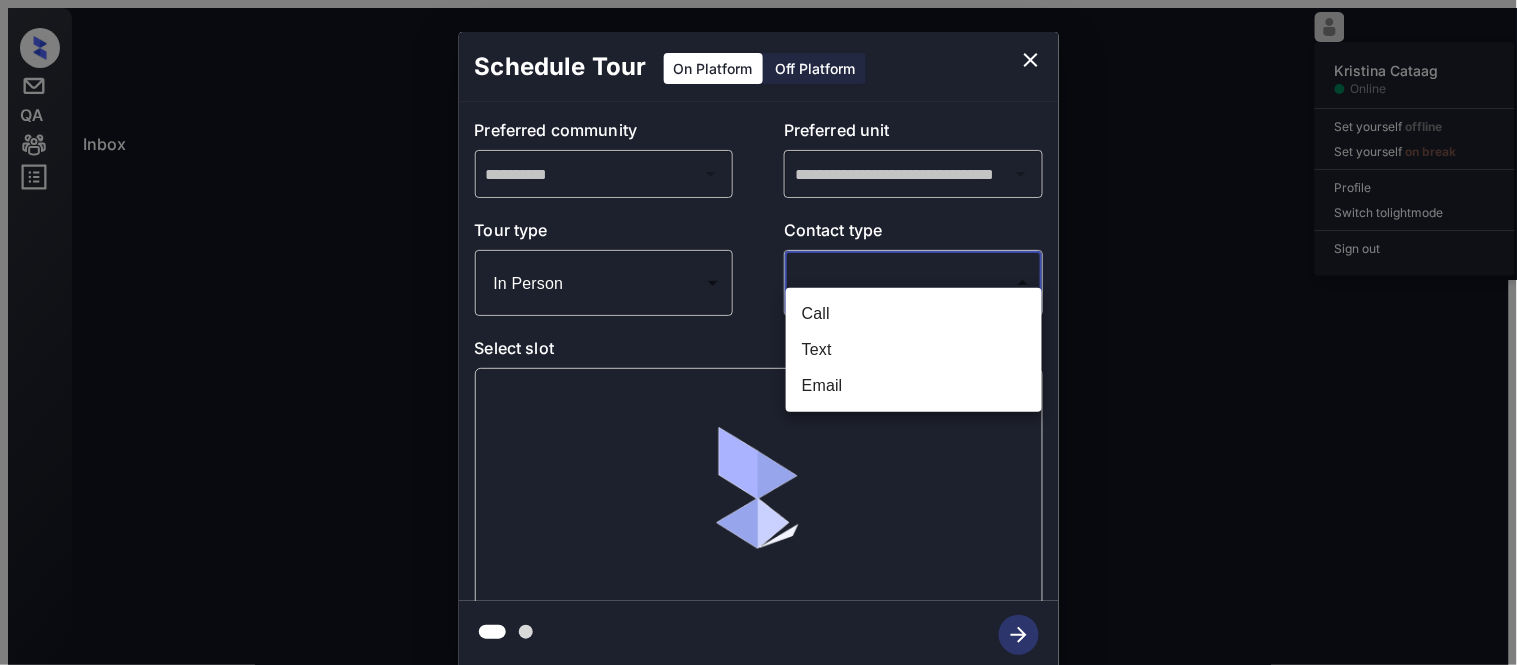 click on "Text" at bounding box center [914, 350] 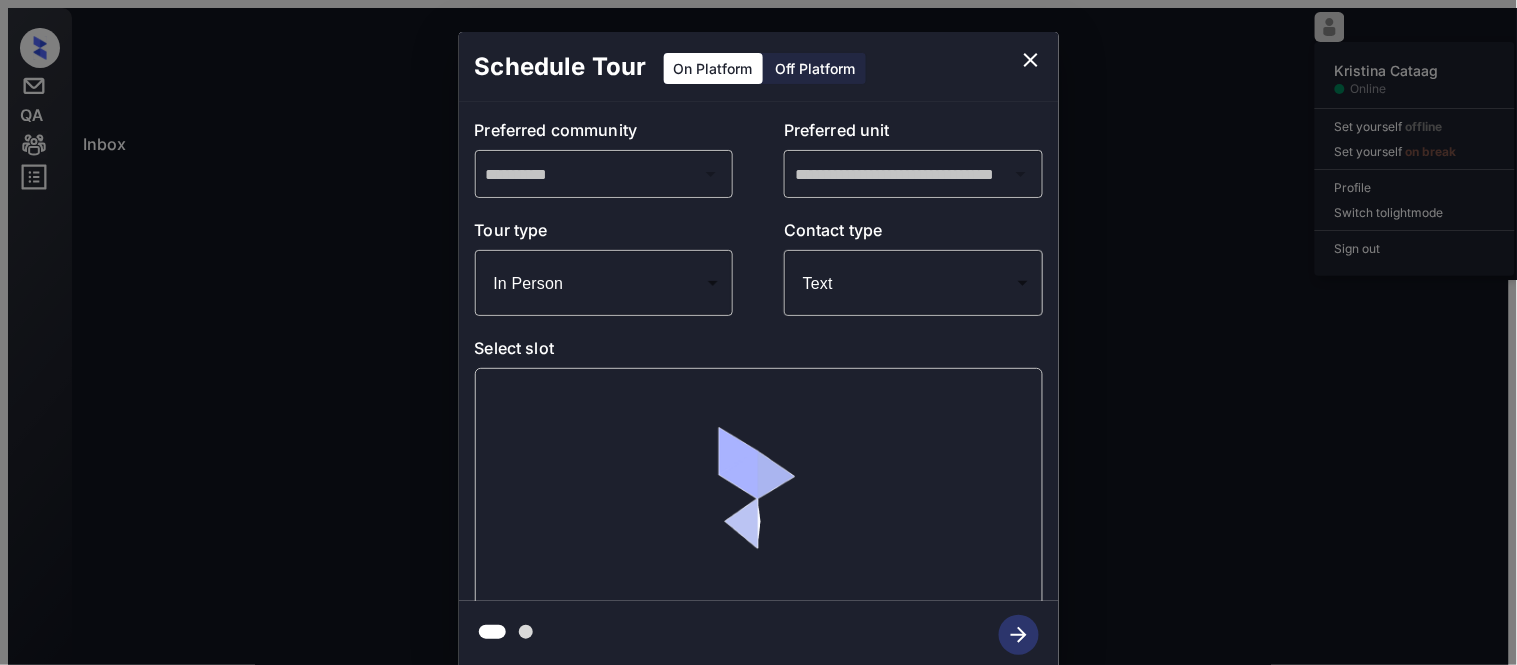 click at bounding box center [759, 501] 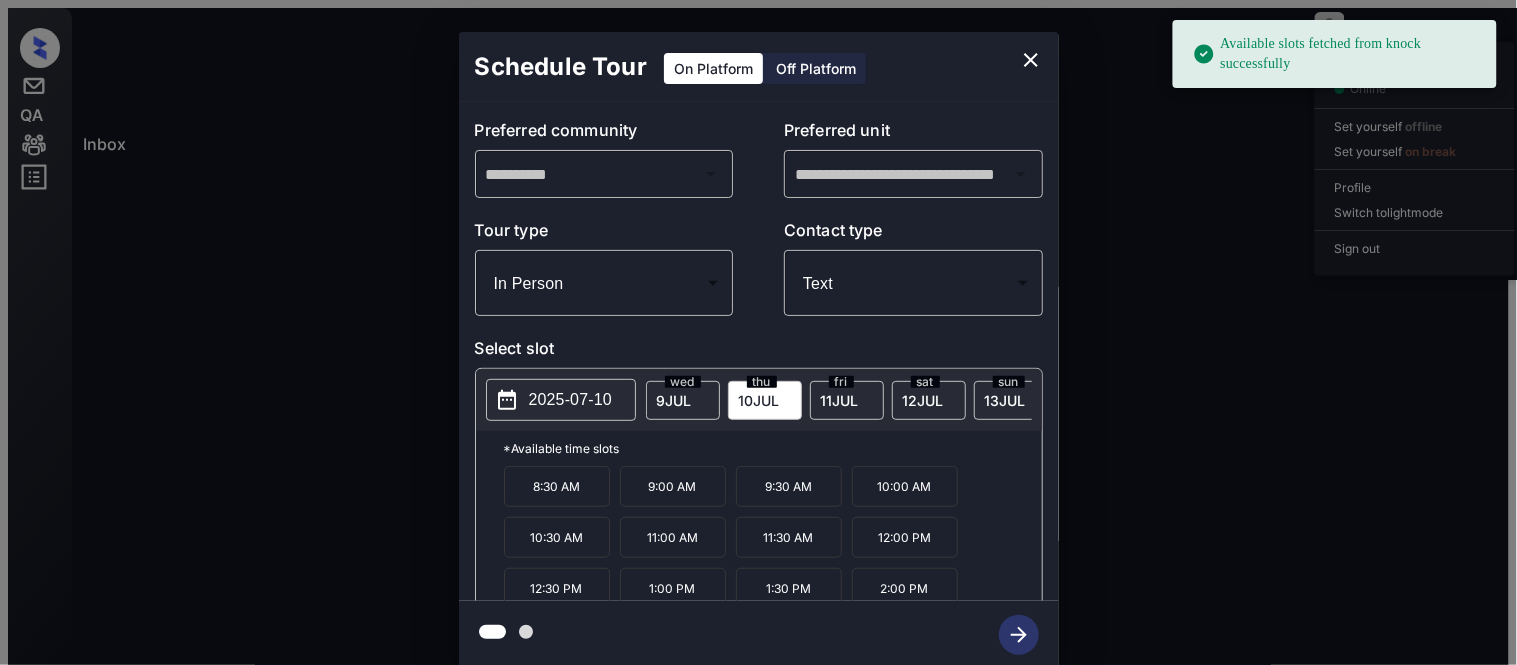 click on "2025-07-10" at bounding box center [570, 400] 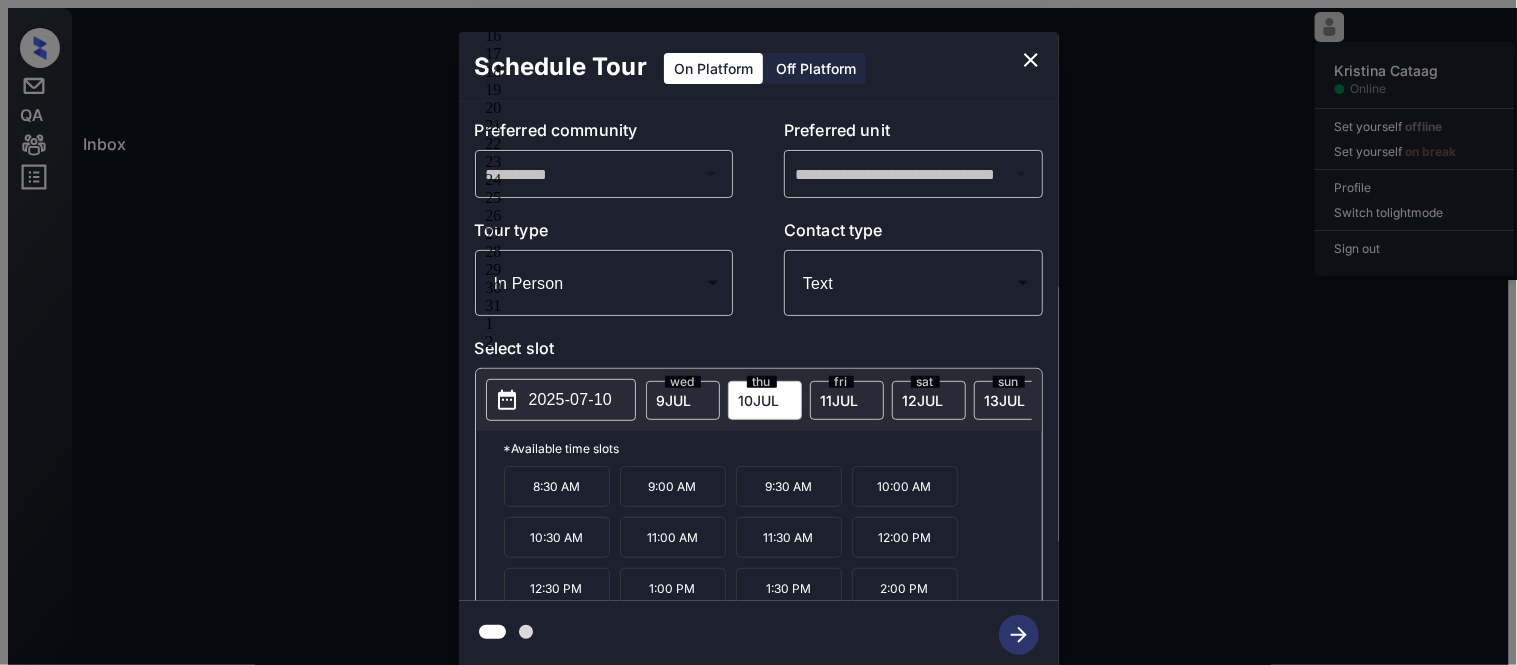 click at bounding box center (1031, 60) 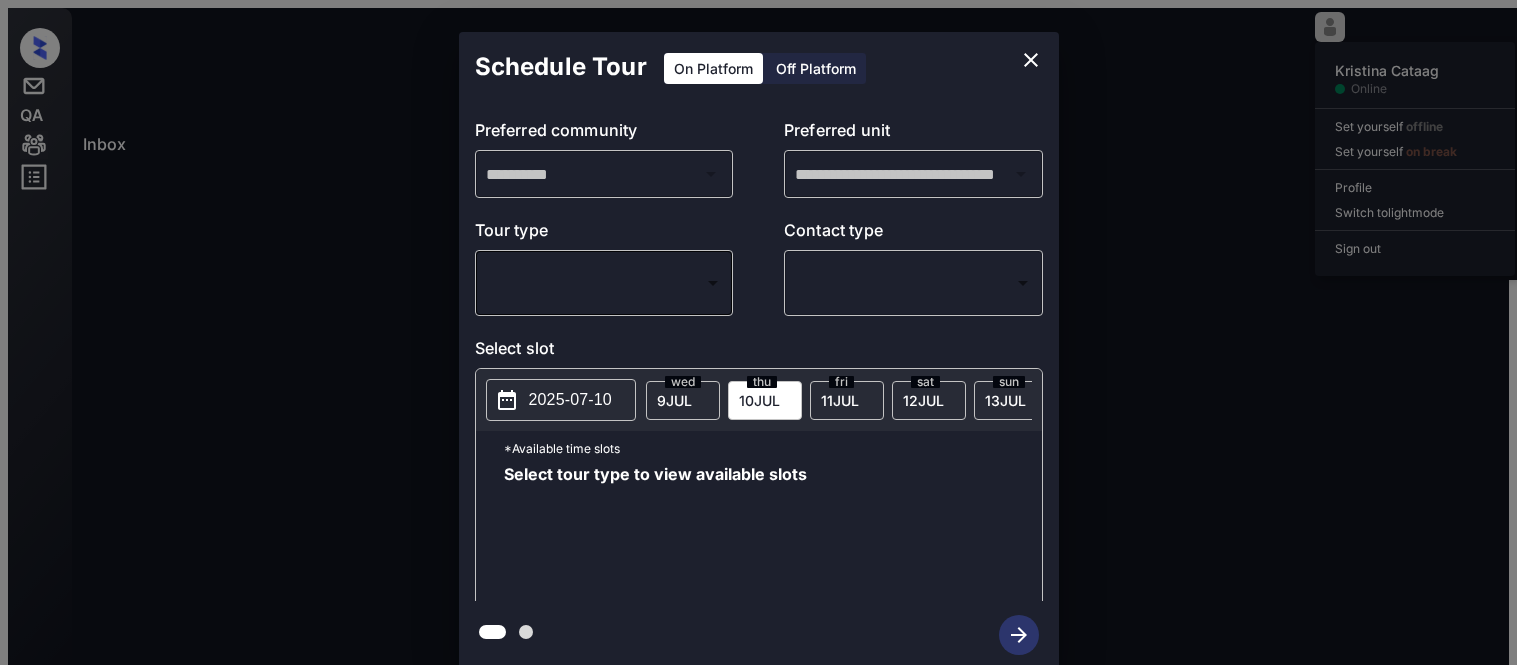 scroll, scrollTop: 0, scrollLeft: 0, axis: both 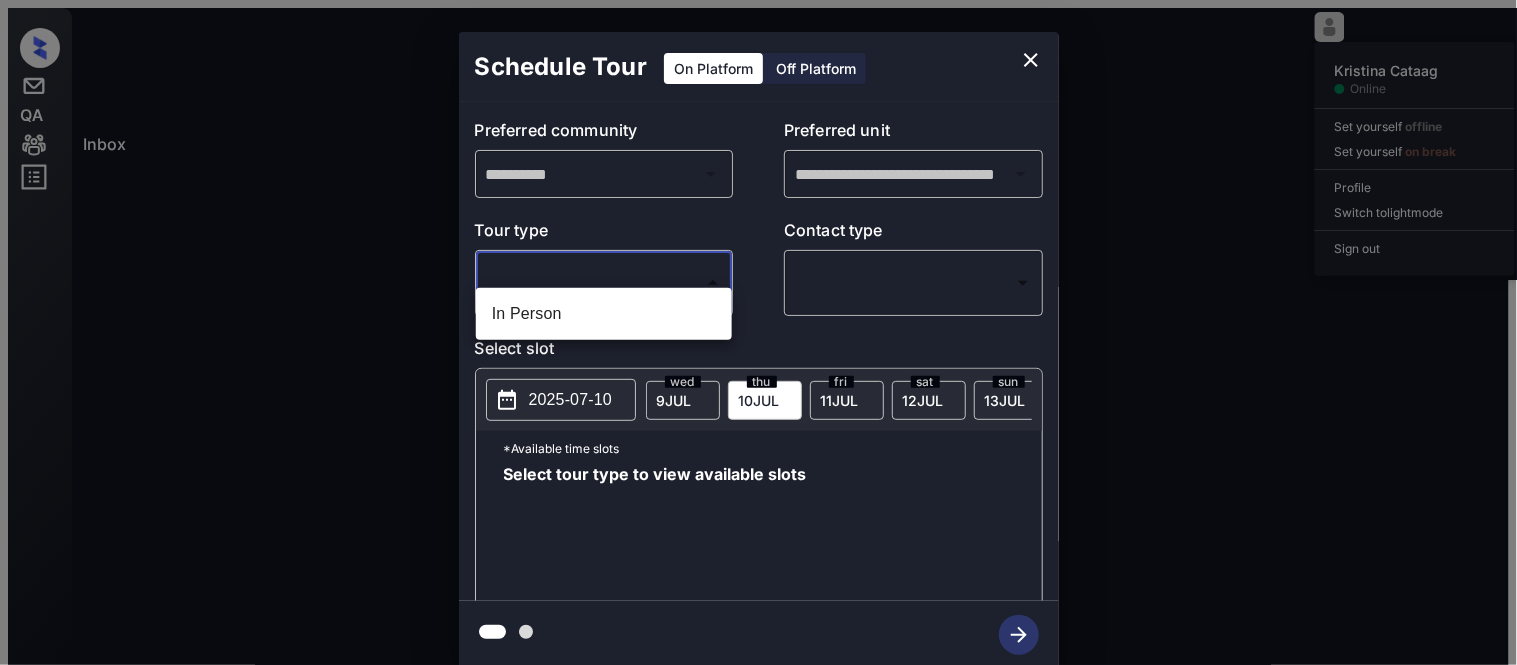 click on "Inbox Kristina Cataag Online Set yourself   offline Set yourself   on break Profile Switch to  light  mode Sign out Contacted [MONTH]-[DATE] [TIME]   [FIRST] [LAST] Griffis Pine A...  (Griffis Reside...) Tour No Show Lost Lead Sentiment: Angry Upon sliding the acknowledgement:  Lead will move to lost stage. * ​ SMS and call option will be set to opt out. AFM will be turned off for the lead. Le Jolliet New Message Zuma Lead transferred to leasing agent: kelsey [MONTH] [DATE], [YEAR] [TIME]  Sync'd w  knock Z New Message Agent Lead created via webhook in Inbound stage. [MONTH] [DATE], [YEAR] [TIME] A New Message Agent AFM Request sent to Kelsey. [MONTH] [DATE], [YEAR] [TIME] A New Message Agent Notes Note: Structured Note:
Move In Date: [YEAR]-[MONTH]-[DATE]
Bedroom: 2
[MONTH] [DATE], [YEAR] [TIME] A New Message Kelsey Lead Details Updated
BedRoom: 2
[MONTH] [DATE], [YEAR] [TIME] K New Message Kelsey A preferred unit has been added as, 11102 [MONTH] [DATE], [YEAR] [TIME] K New Message Kelsey [MONTH] [DATE], [YEAR] [TIME]   | SmarterAFMV2Sms  Sync'd w  knock K New Message Kelsey" at bounding box center [758, 419] 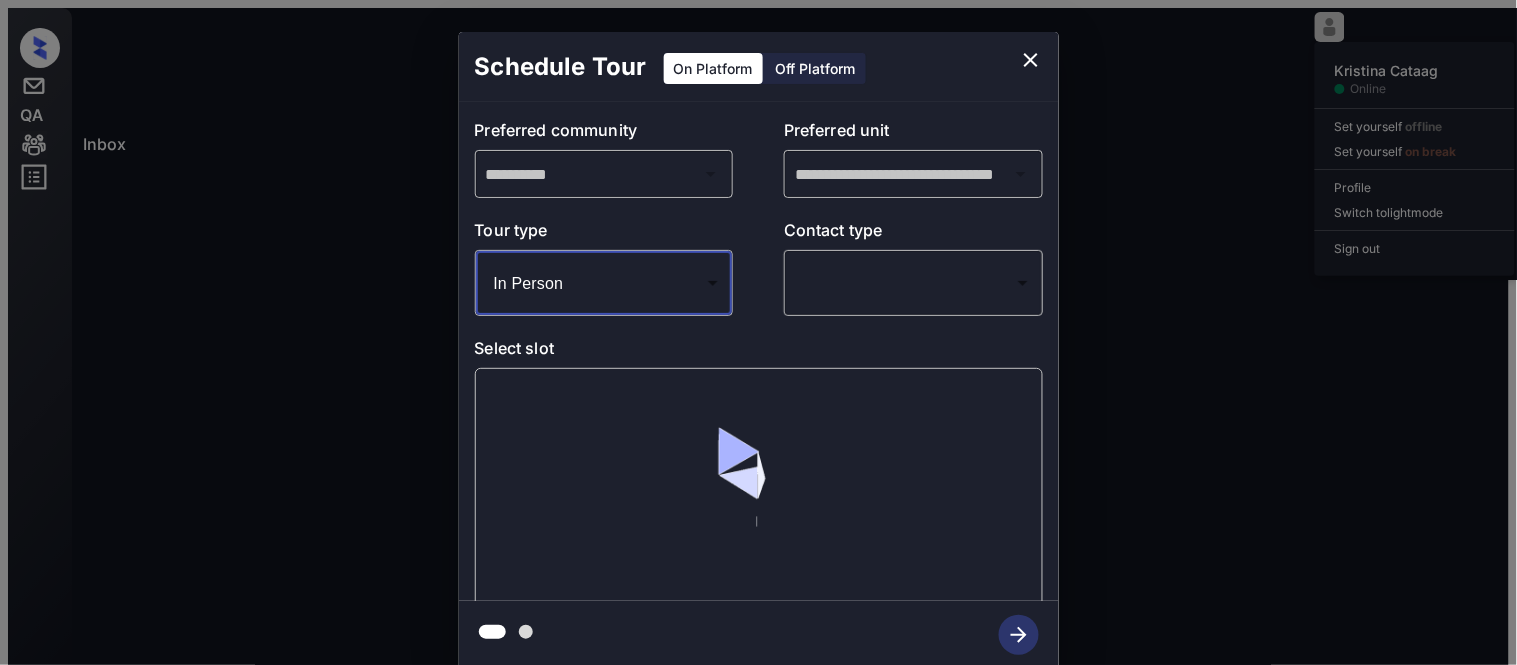 click on "Inbox Kristina Cataag Online Set yourself   offline Set yourself   on break Profile Switch to  light  mode Sign out Contacted [MONTH]-[DATE] [TIME]   [FIRST] [LAST] Griffis Pine A...  (Griffis Reside...) Tour No Show Lost Lead Sentiment: Angry Upon sliding the acknowledgement:  Lead will move to lost stage. * ​ SMS and call option will be set to opt out. AFM will be turned off for the lead. Le Jolliet New Message Zuma Lead transferred to leasing agent: kelsey [MONTH] [DATE], [YEAR] [TIME]  Sync'd w  knock Z New Message Agent Lead created via webhook in Inbound stage. [MONTH] [DATE], [YEAR] [TIME] A New Message Agent AFM Request sent to Kelsey. [MONTH] [DATE], [YEAR] [TIME] A New Message Agent Notes Note: Structured Note:
Move In Date: [YEAR]-[MONTH]-[DATE]
Bedroom: 2
[MONTH] [DATE], [YEAR] [TIME] A New Message Kelsey Lead Details Updated
BedRoom: 2
[MONTH] [DATE], [YEAR] [TIME] K New Message Kelsey A preferred unit has been added as, 11102 [MONTH] [DATE], [YEAR] [TIME] K New Message Kelsey [MONTH] [DATE], [YEAR] [TIME]   | SmarterAFMV2Sms  Sync'd w  knock K New Message Kelsey" at bounding box center (758, 419) 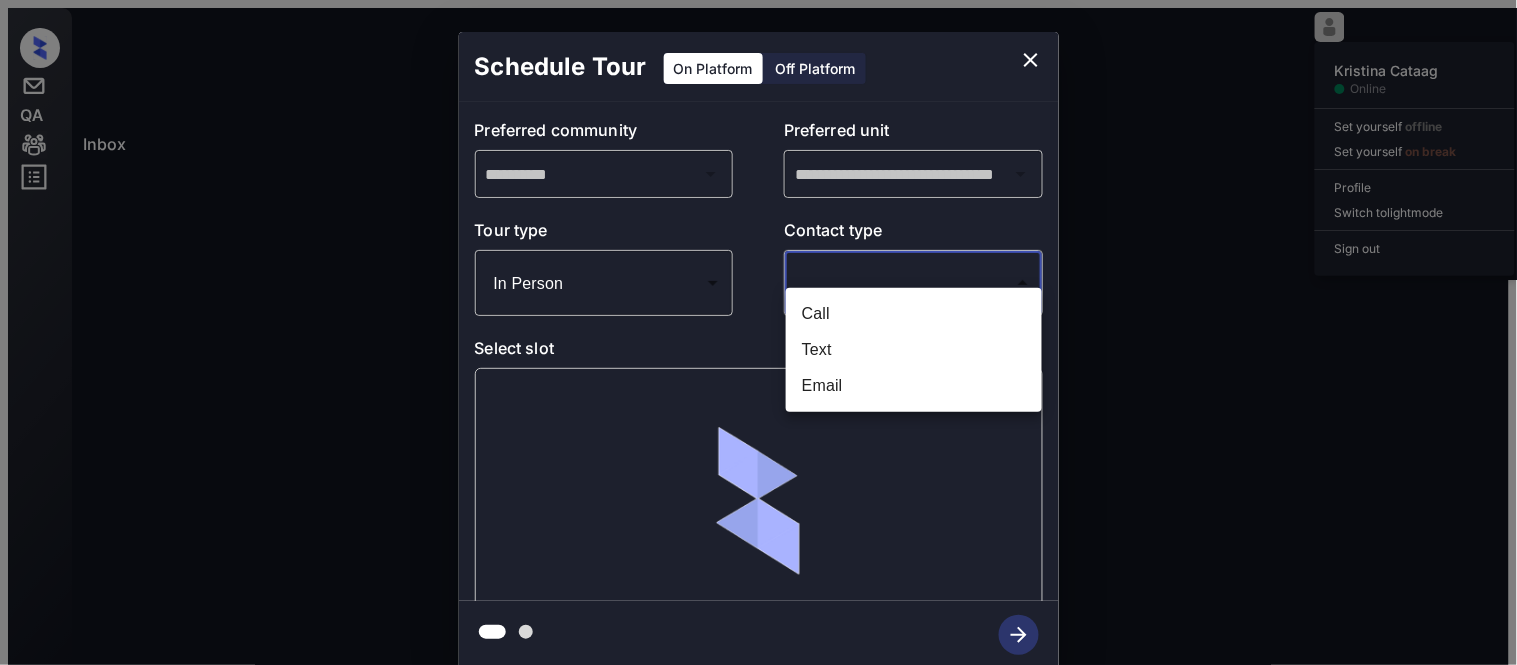 click on "Text" at bounding box center [914, 350] 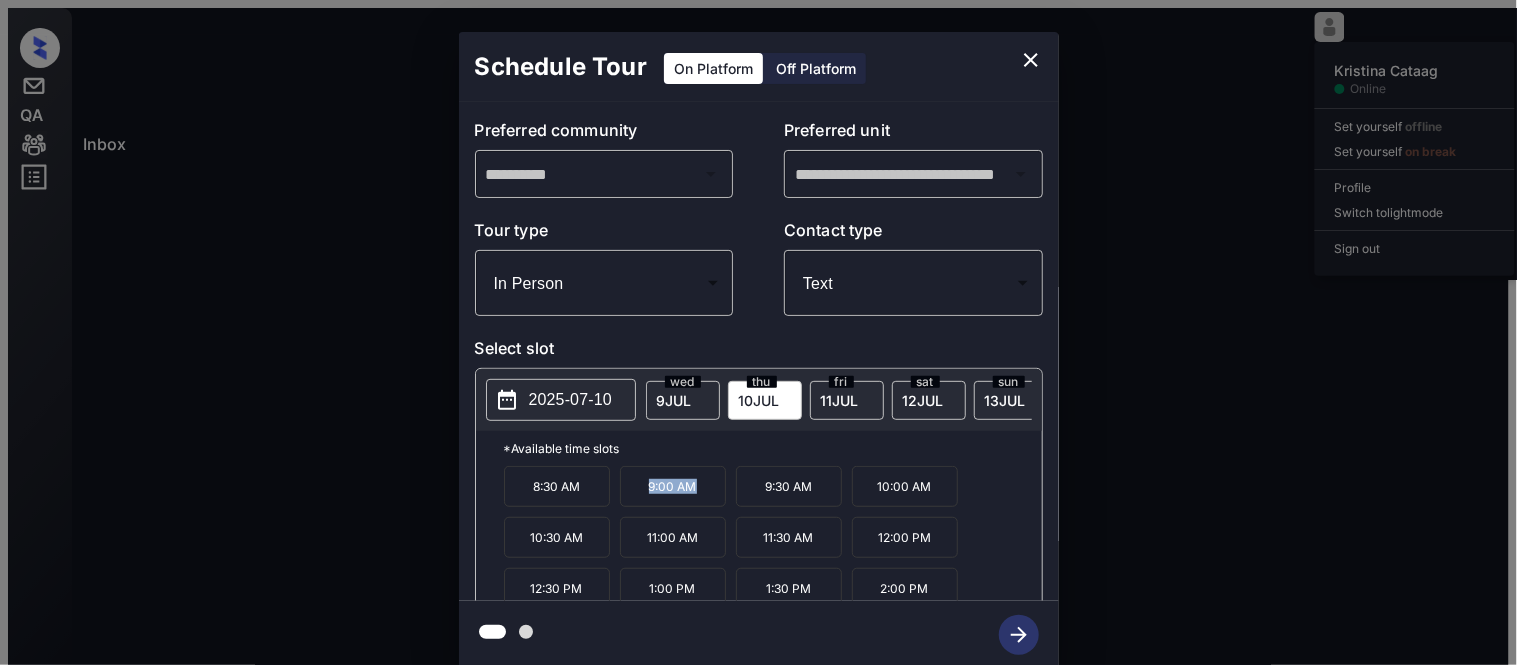 drag, startPoint x: 648, startPoint y: 466, endPoint x: 700, endPoint y: 470, distance: 52.153618 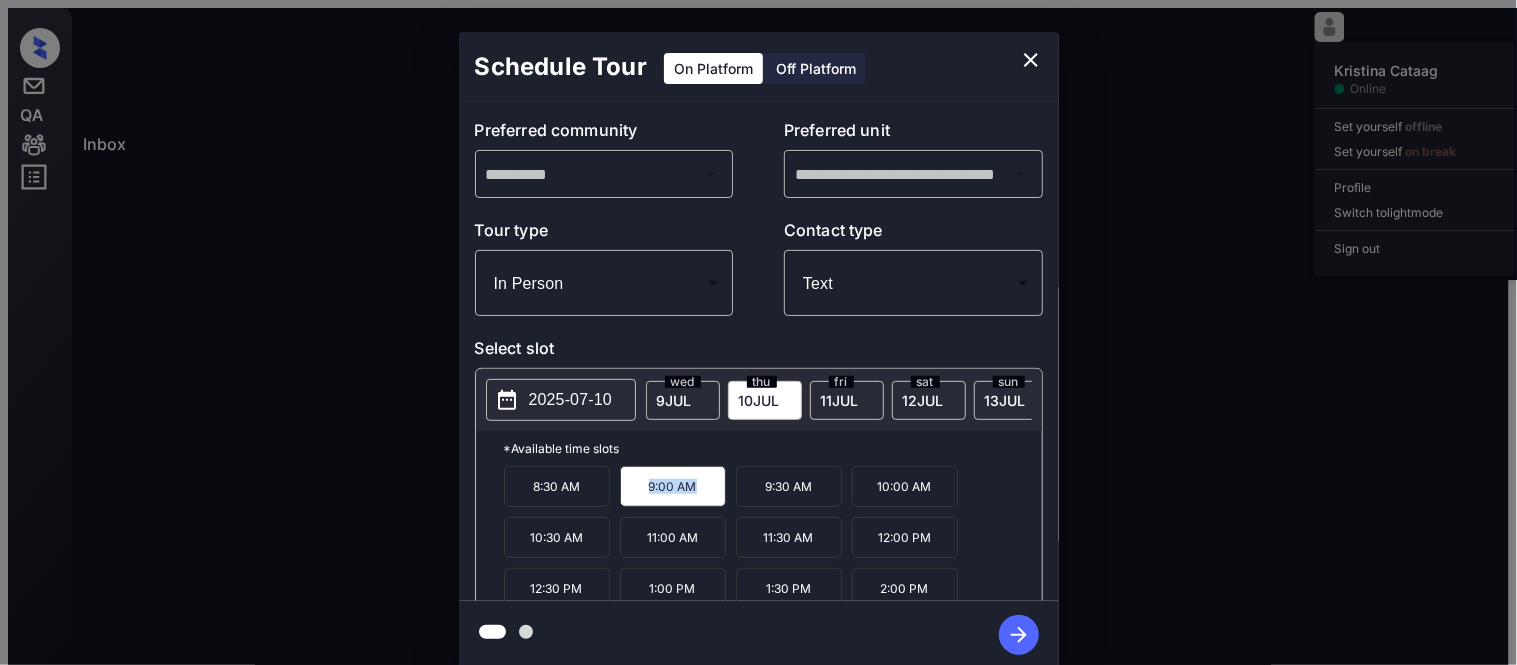 copy on "9:00 AM" 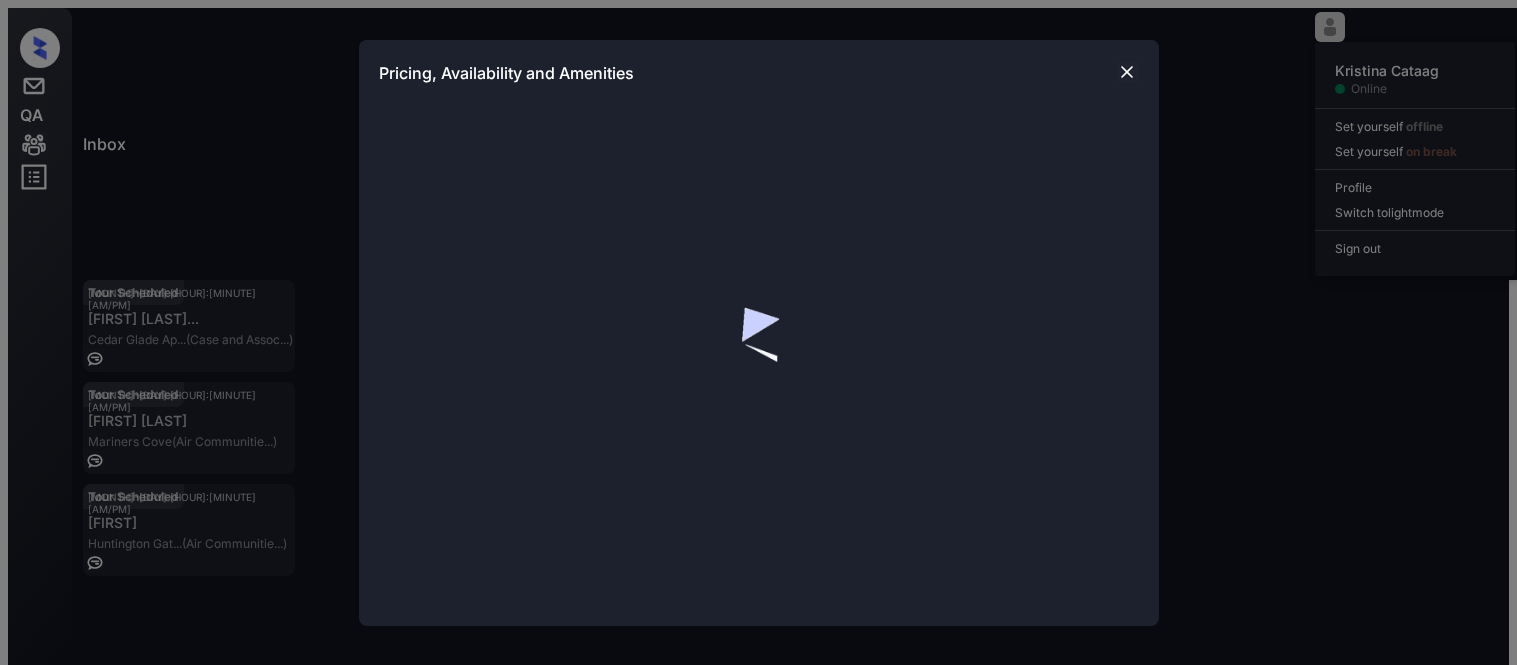 scroll, scrollTop: 0, scrollLeft: 0, axis: both 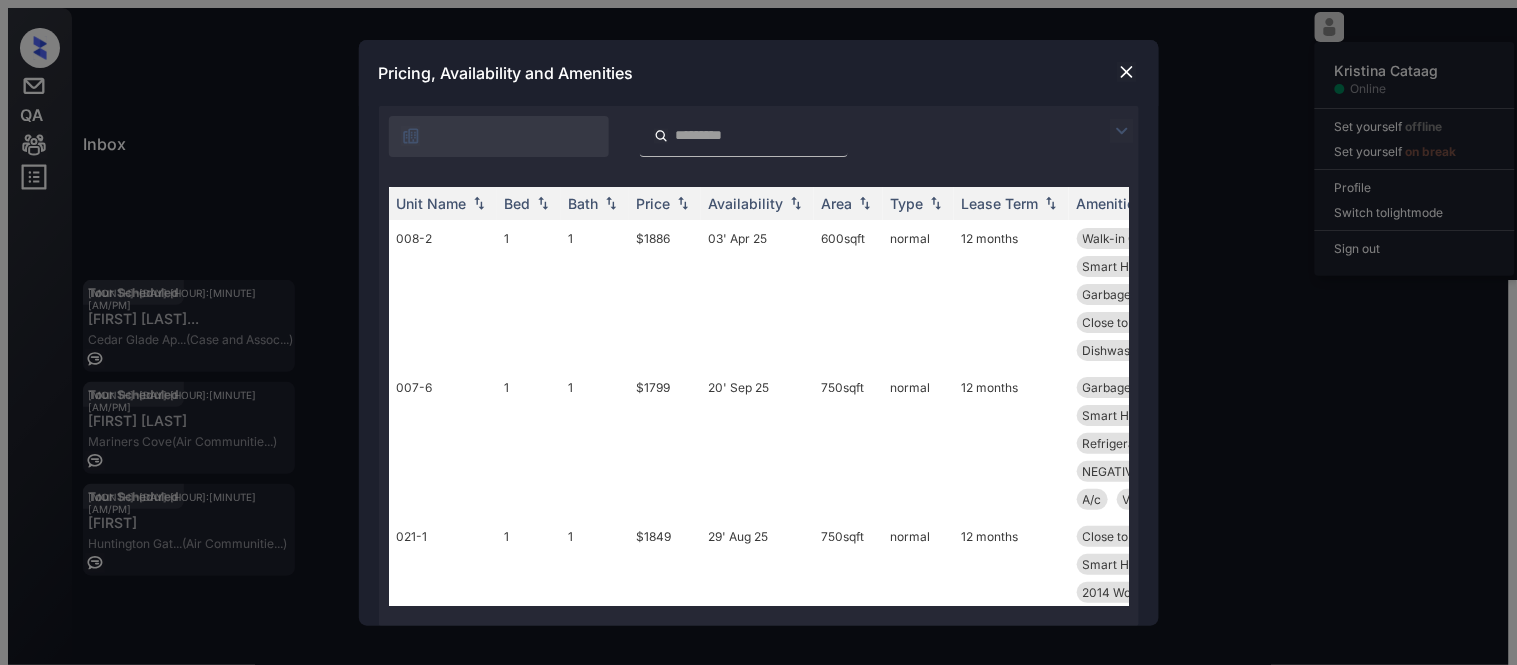 click at bounding box center [411, 136] 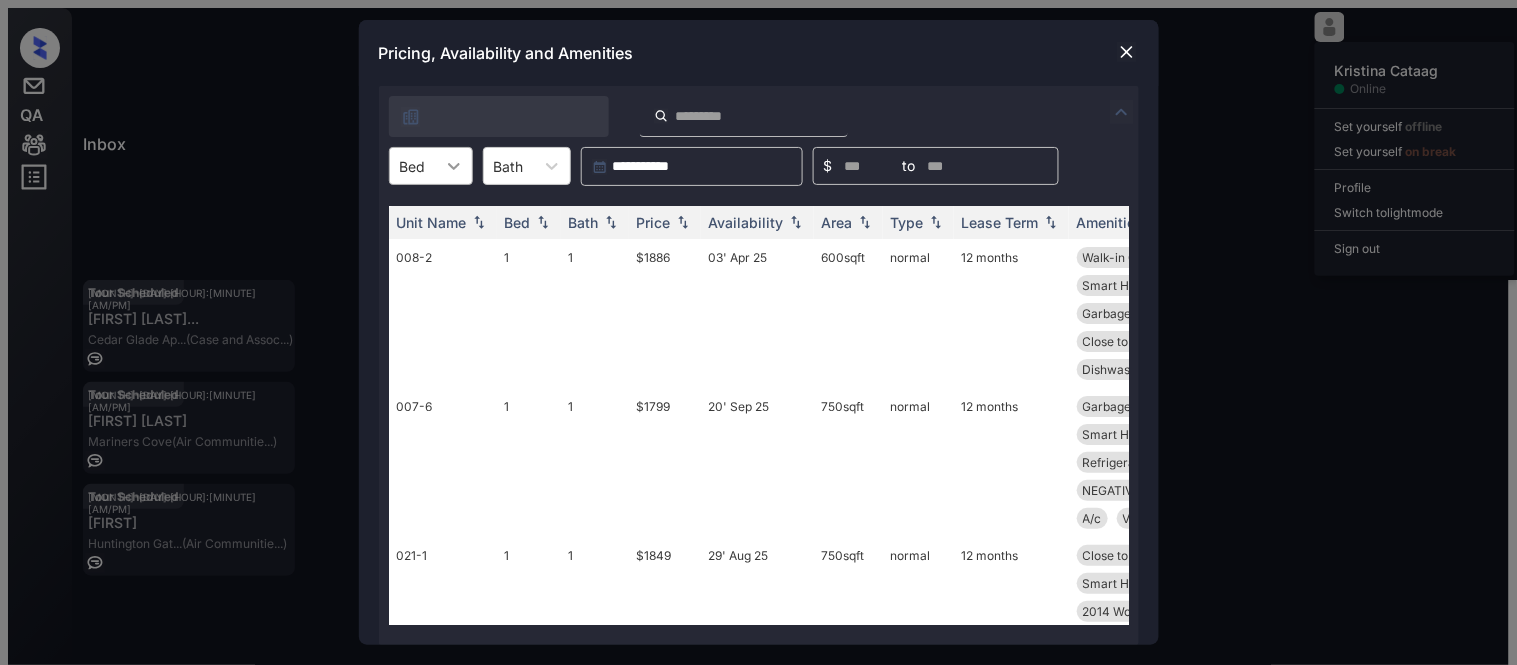 click at bounding box center (454, 166) 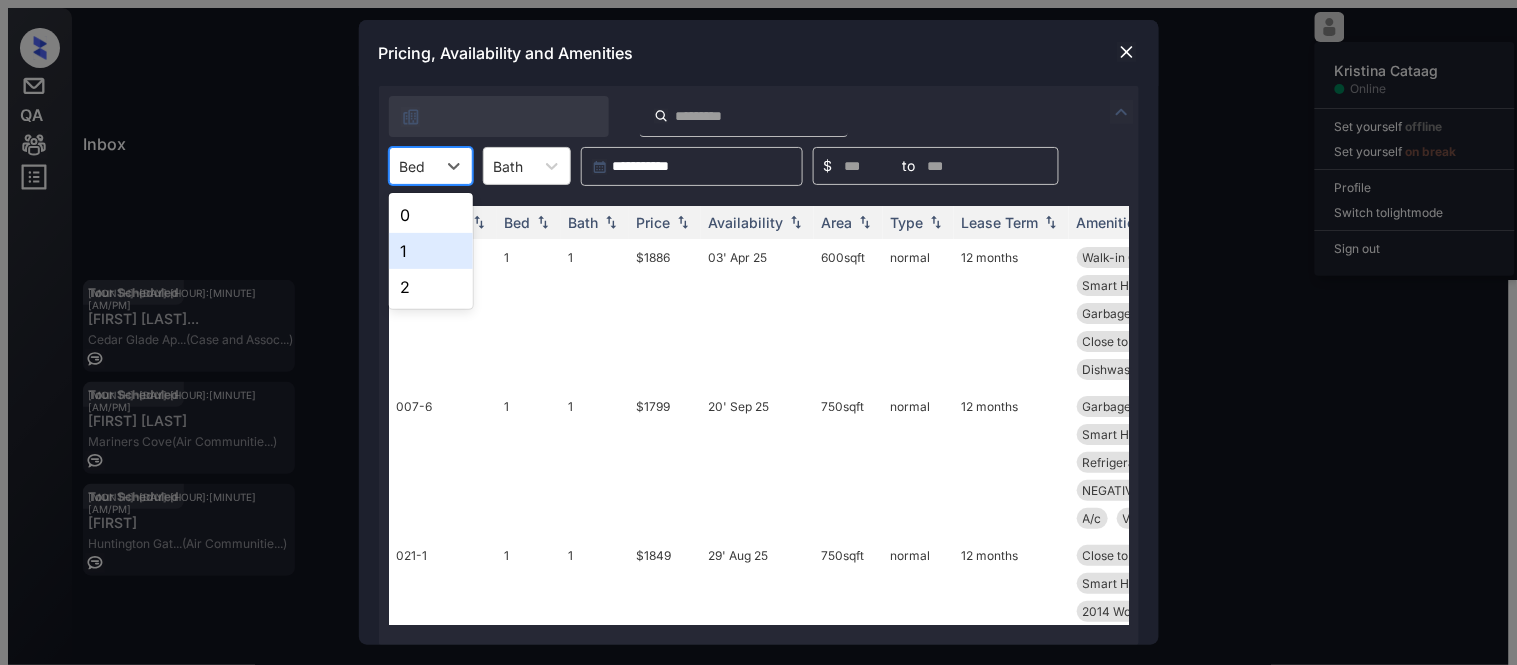 click on "1" at bounding box center [431, 251] 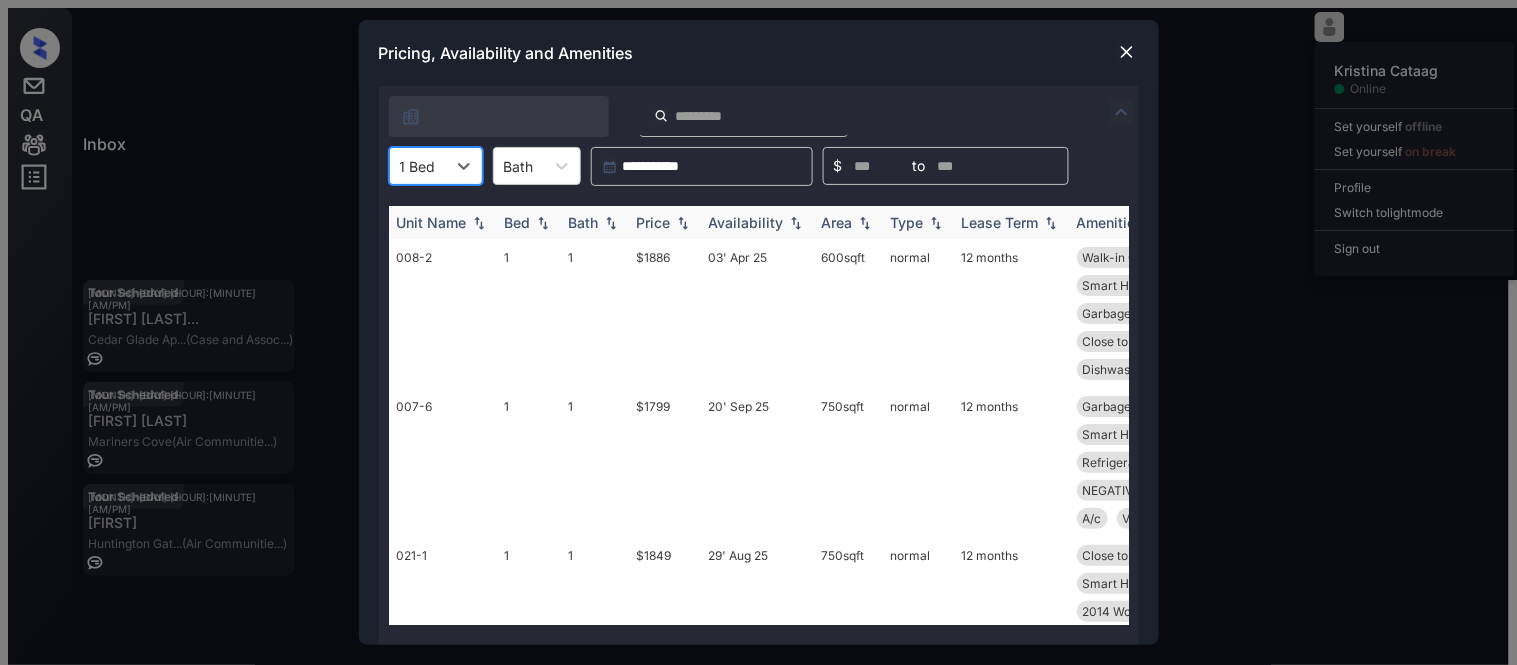click on "Price" at bounding box center [518, 222] 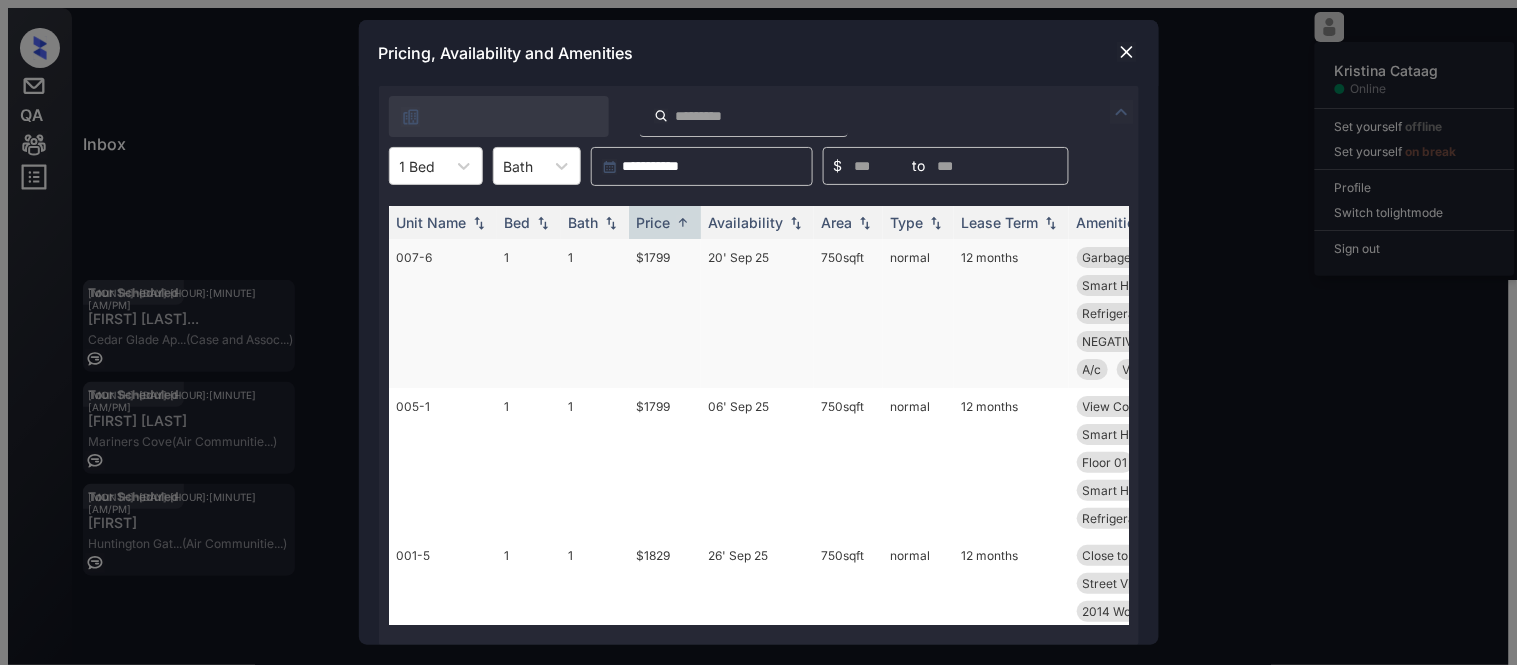 click on "20' Sep 25" at bounding box center [757, 313] 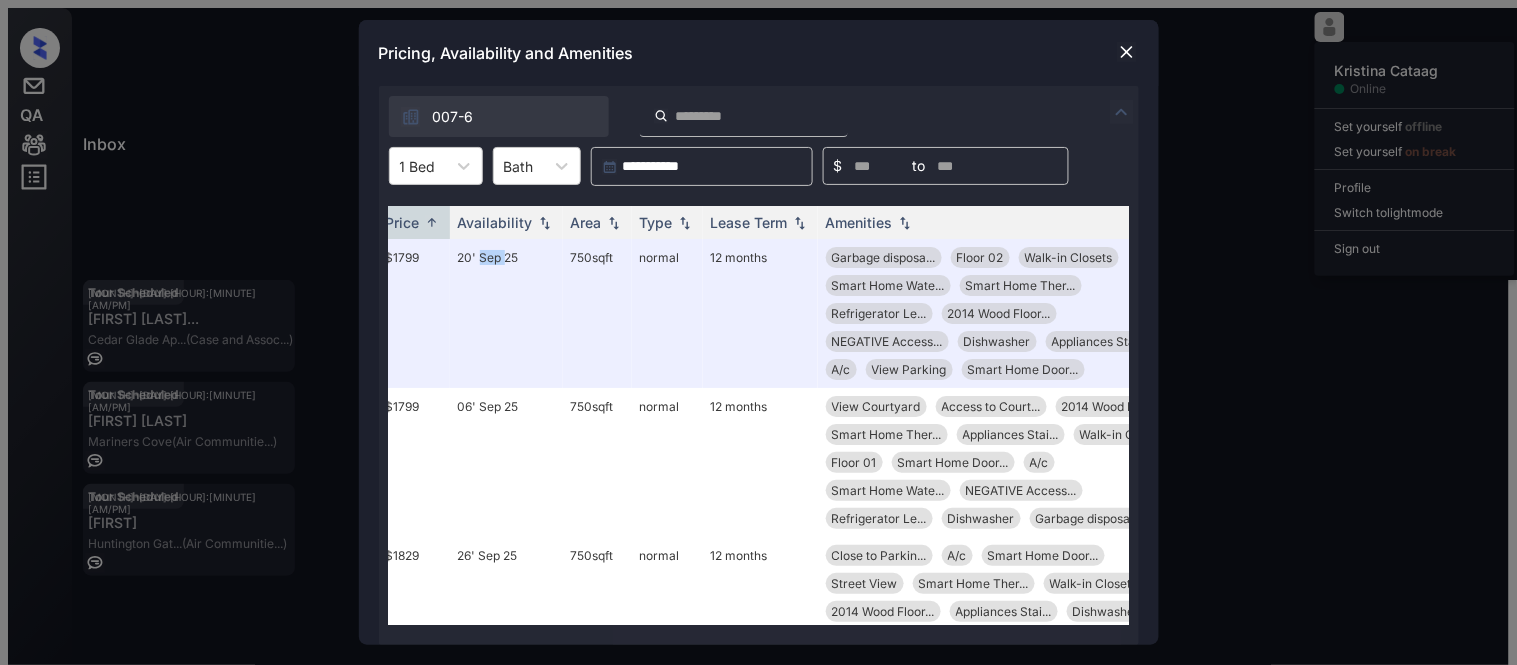 scroll, scrollTop: 0, scrollLeft: 321, axis: horizontal 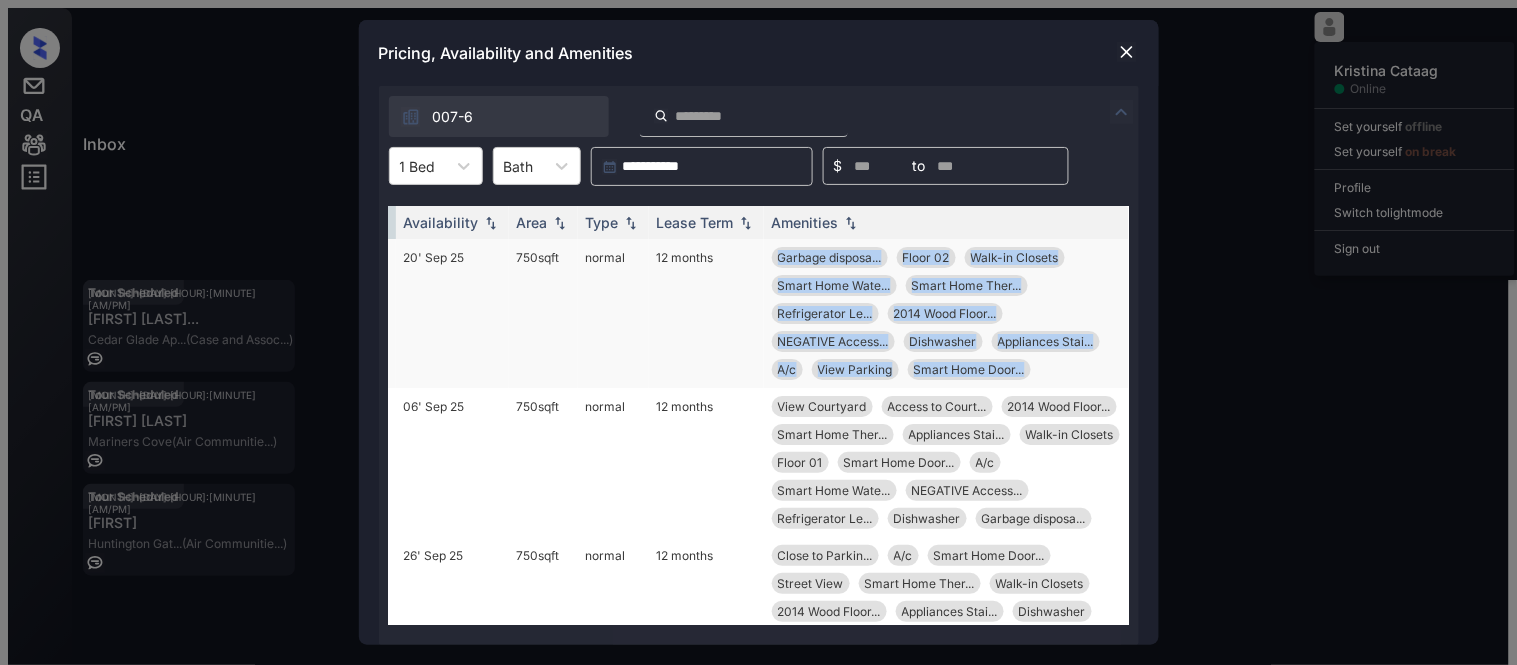 drag, startPoint x: 744, startPoint y: 254, endPoint x: 1020, endPoint y: 385, distance: 305.51105 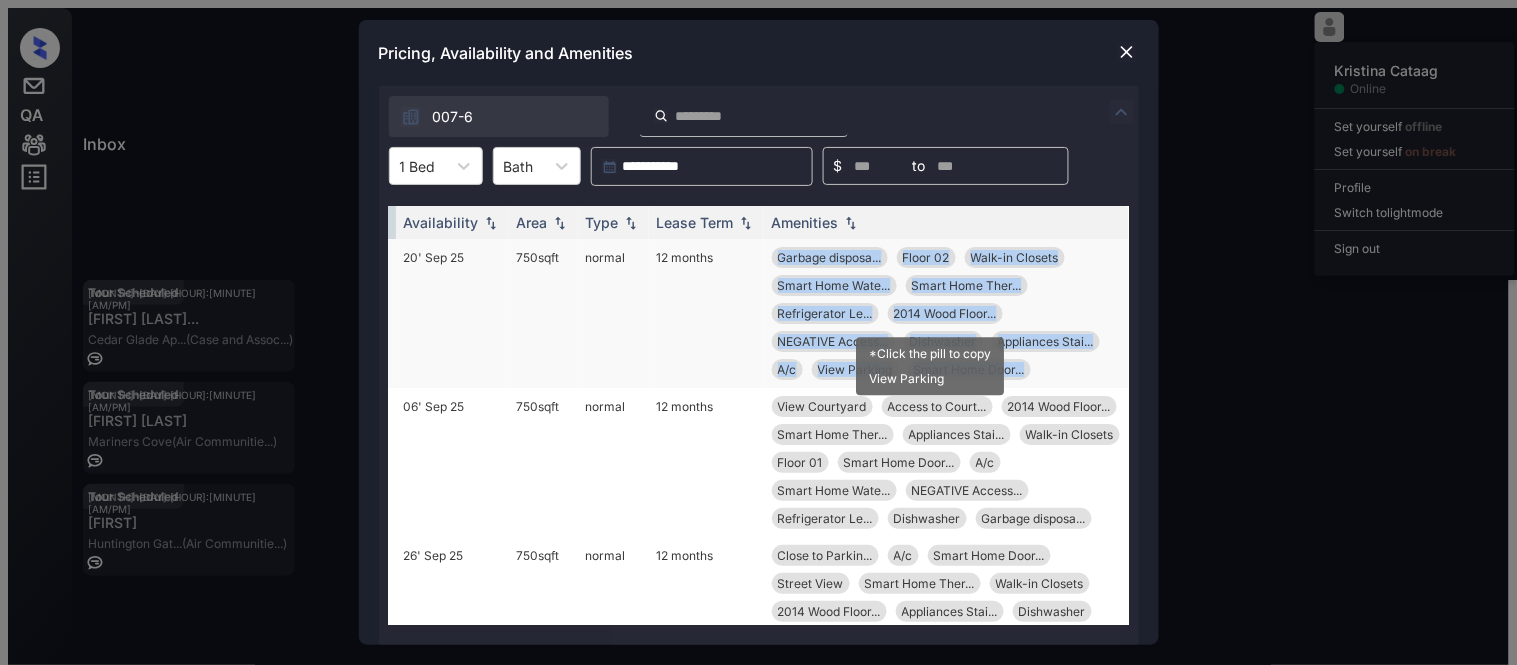 copy on "Garbage disposa... Floor 02 Walk-in Closets Smart Home Wate... Smart Home Ther... Refrigerator Le... 2014 Wood Floor... NEGATIVE Access... Dishwasher Appliances Stai... A/c View Parking Smart Home Door..." 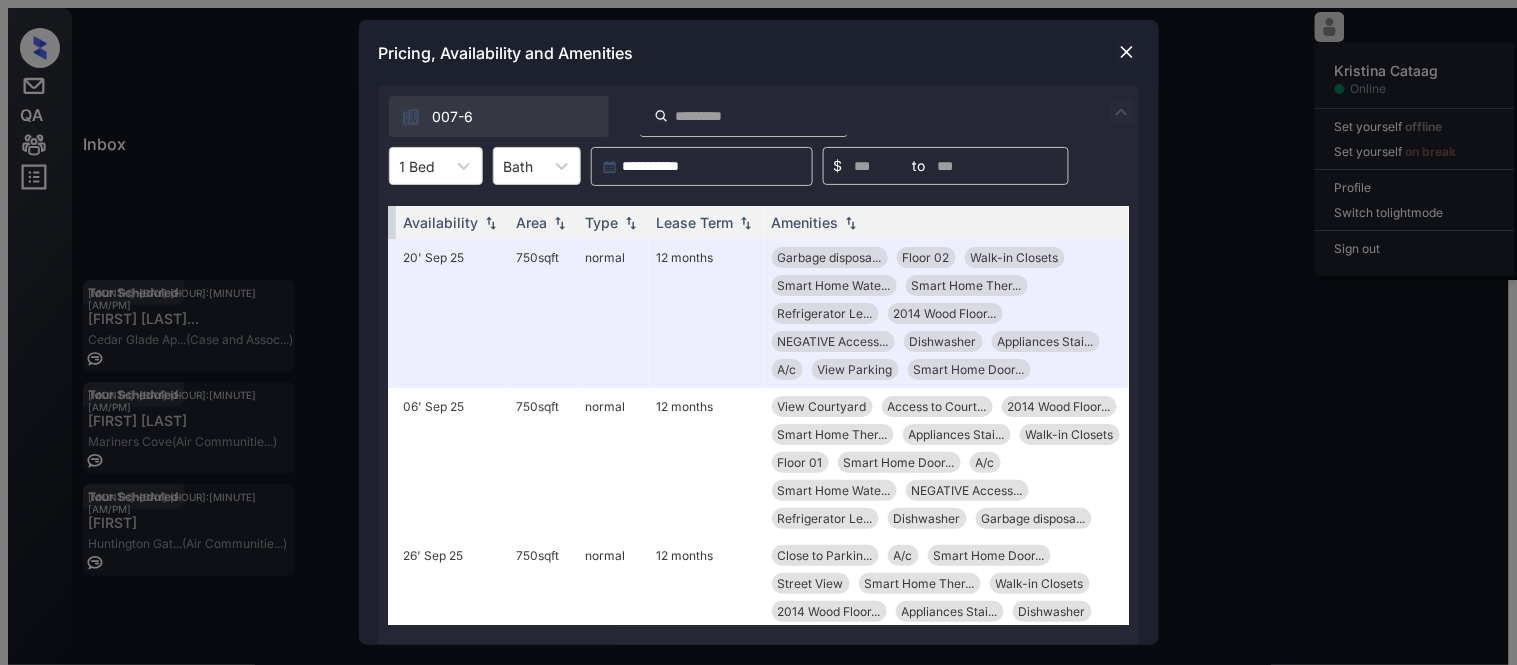 click at bounding box center [1127, 52] 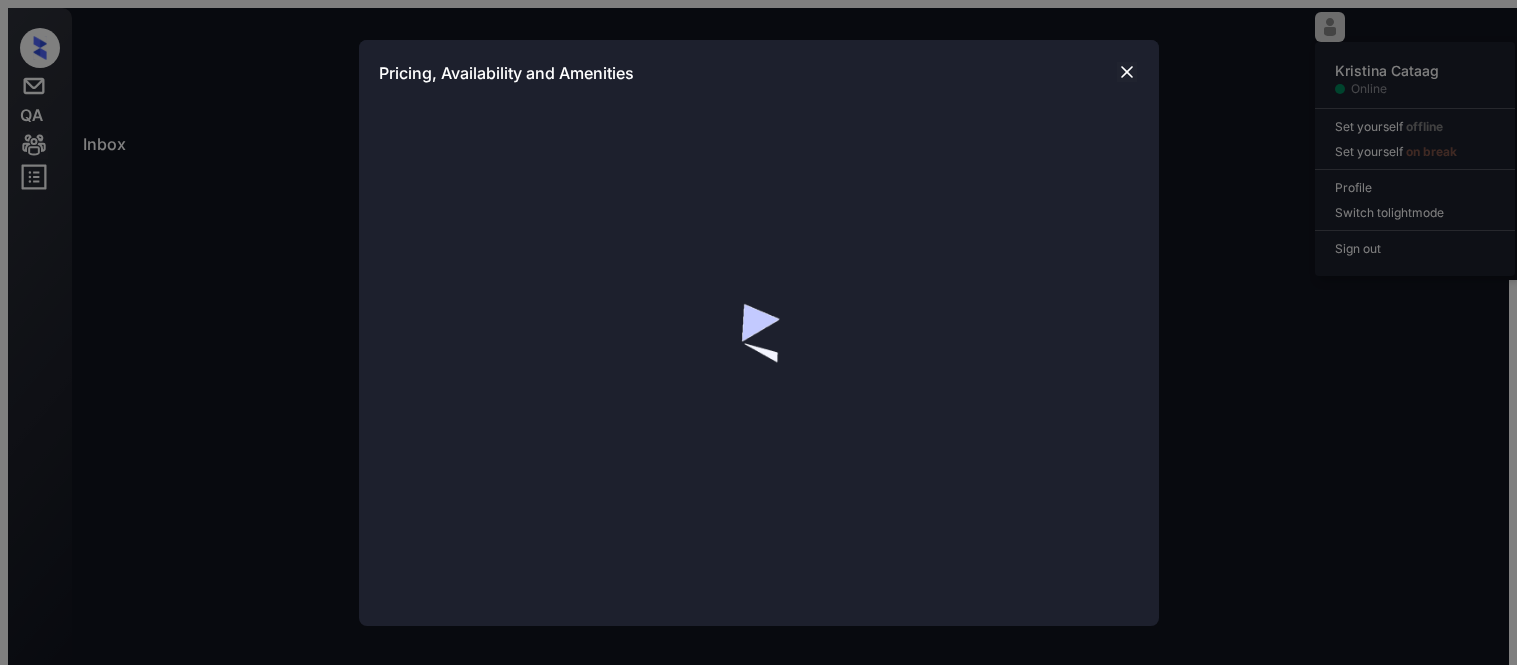 scroll, scrollTop: 0, scrollLeft: 0, axis: both 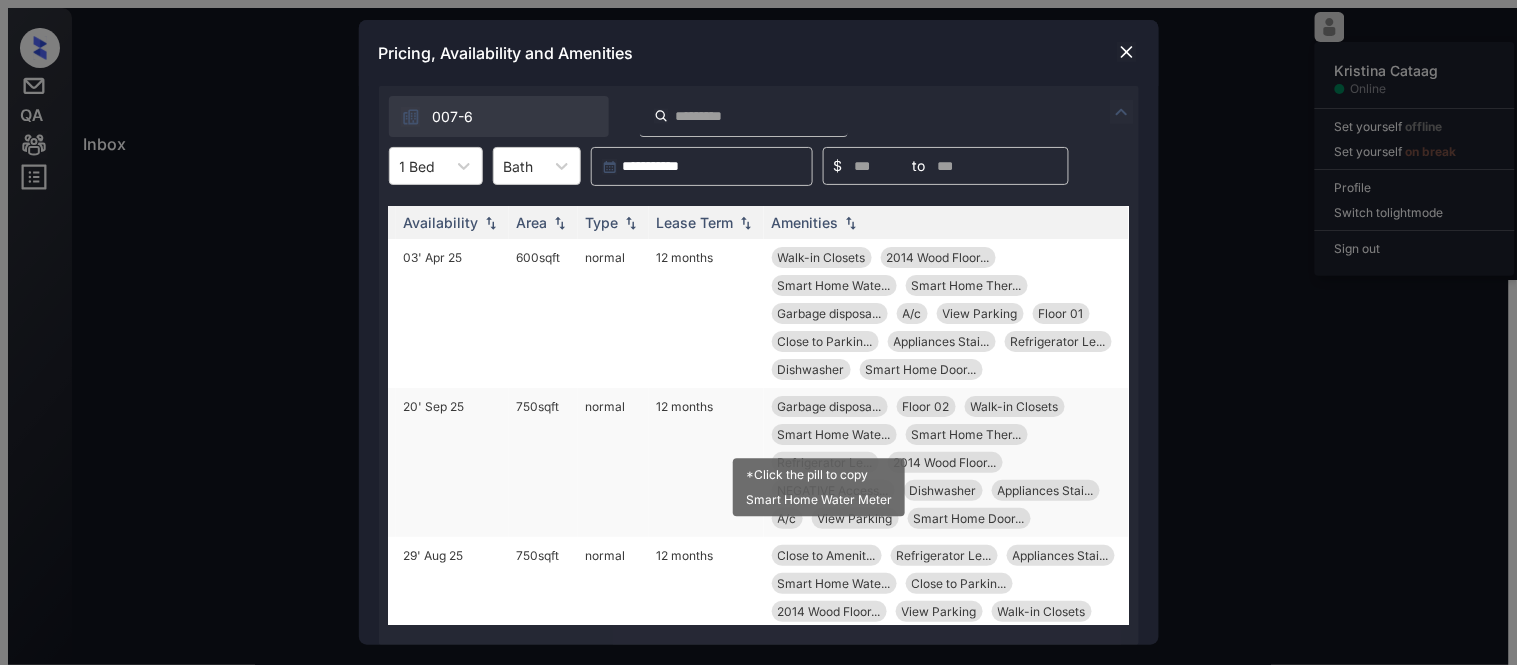 click on "Smart Home Wate..." at bounding box center (834, 434) 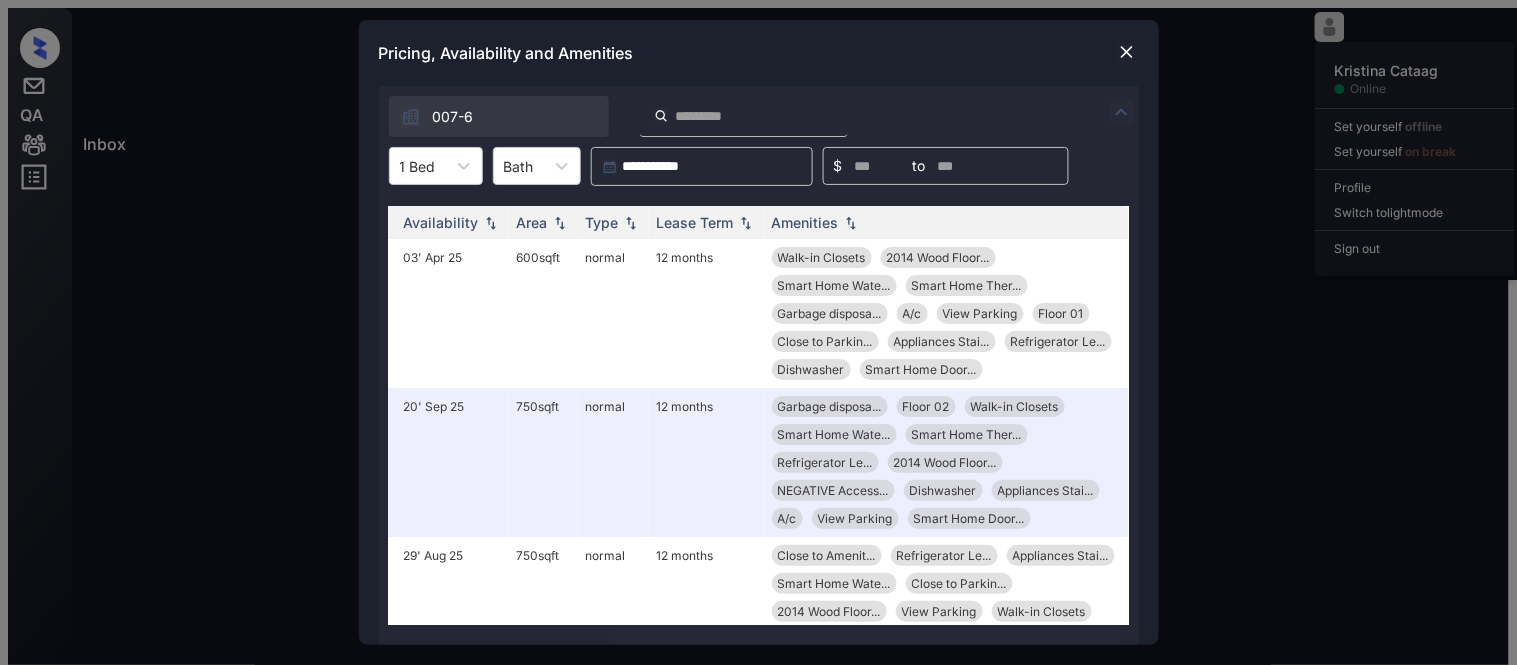 click at bounding box center [756, 116] 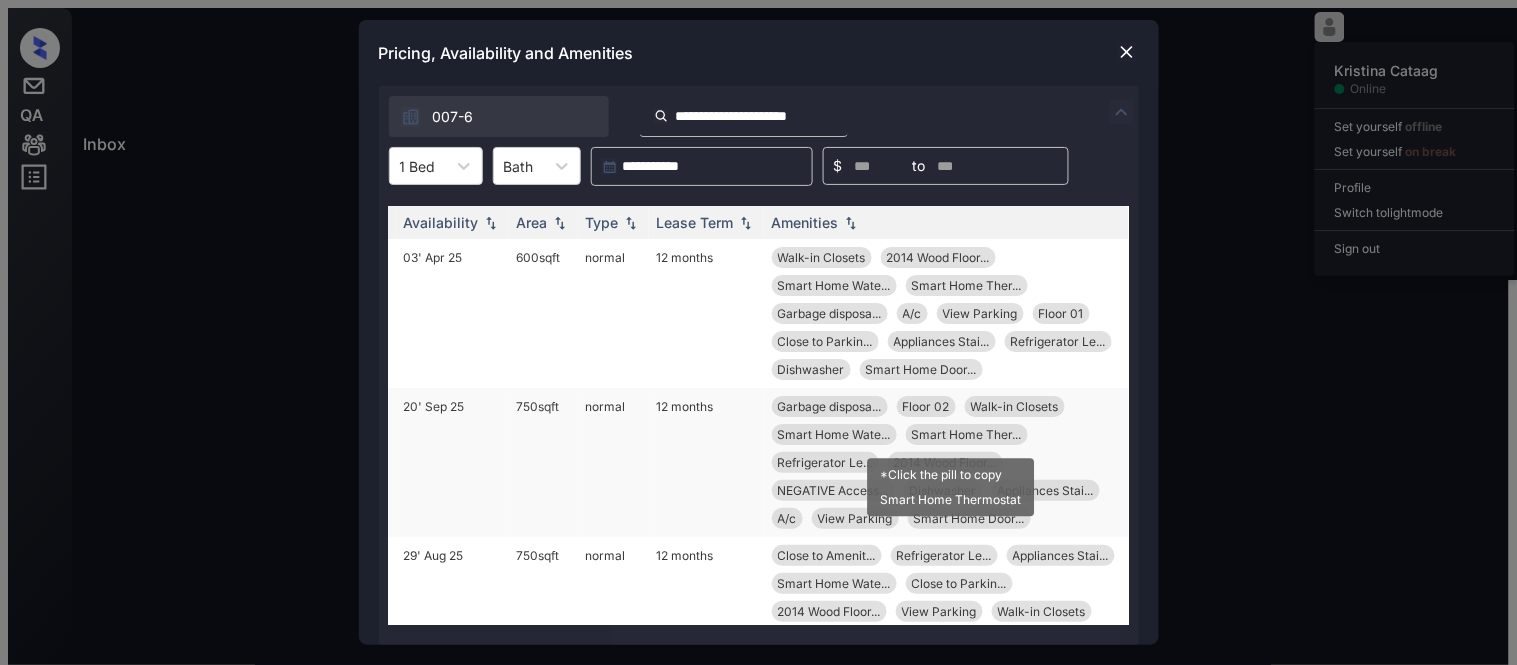 click on "Smart Home Ther..." at bounding box center (967, 434) 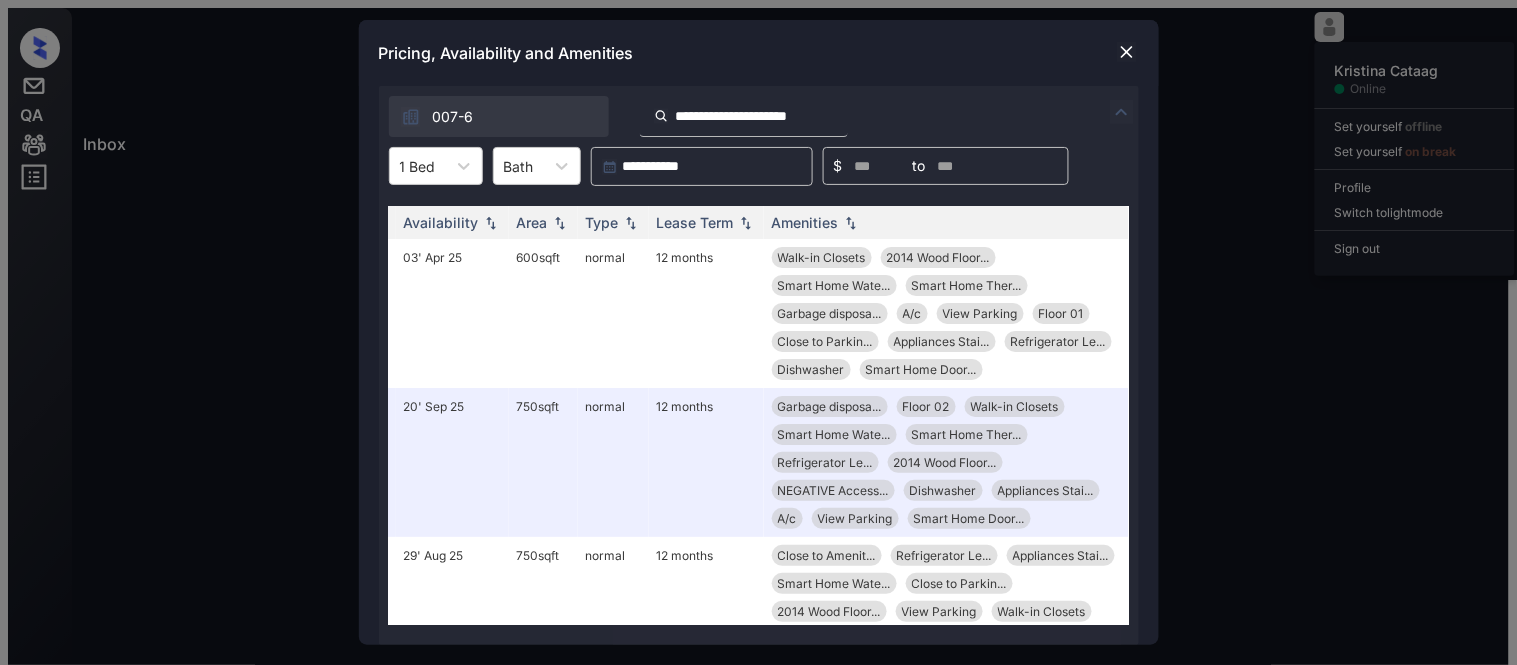 click on "**********" at bounding box center (756, 116) 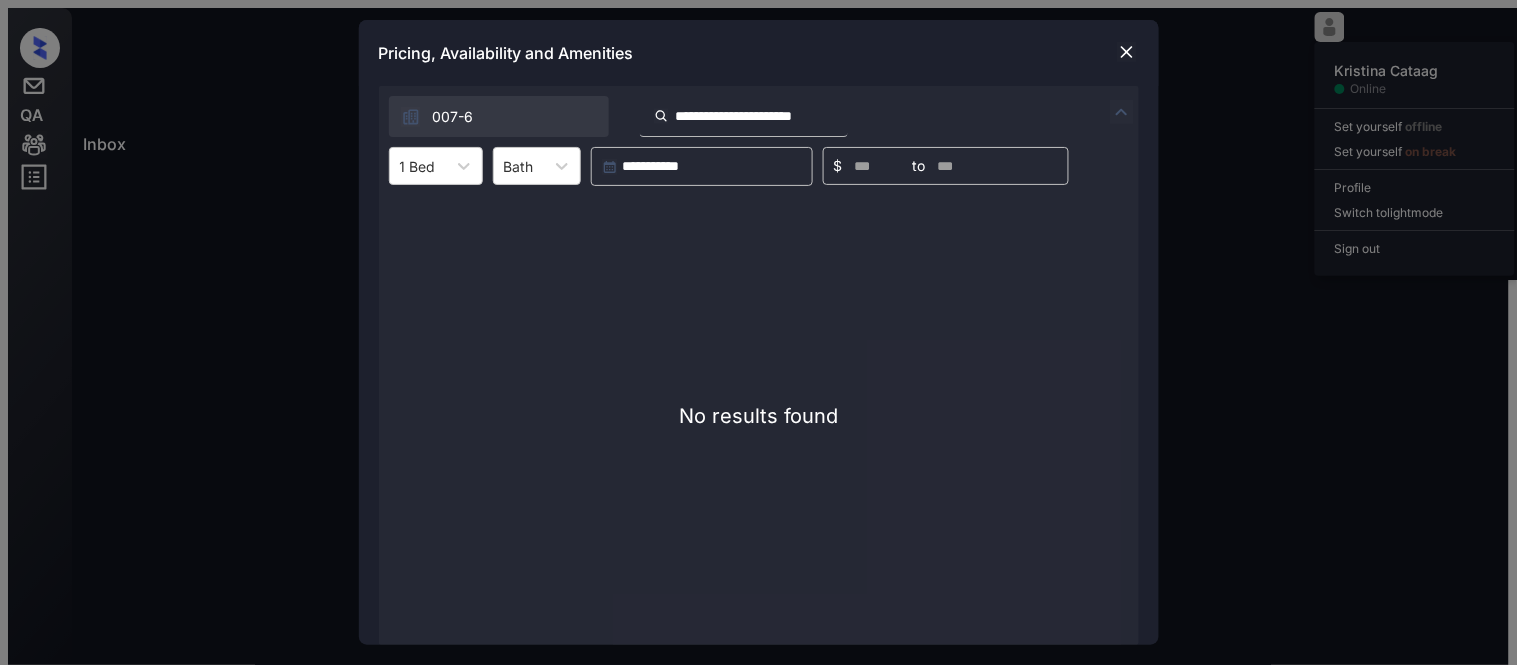 paste on "**********" 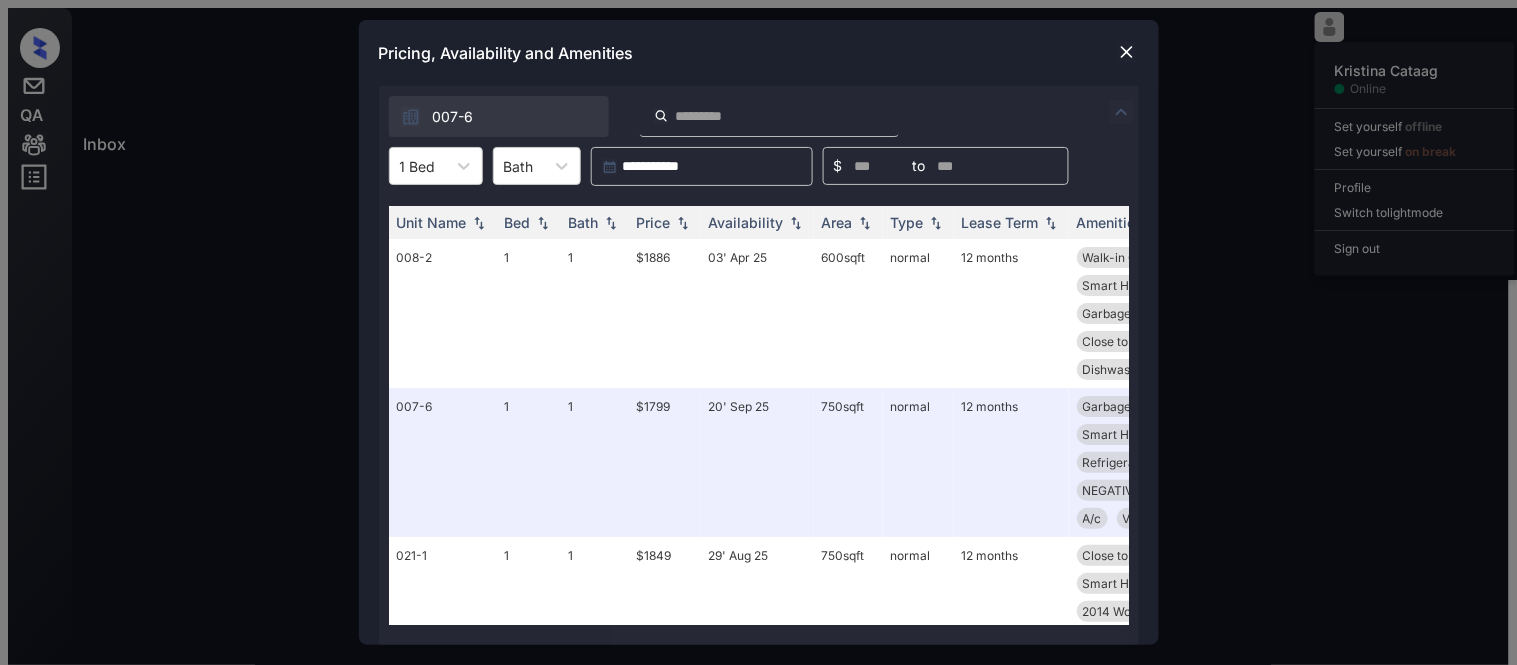 scroll, scrollTop: 0, scrollLeft: 0, axis: both 